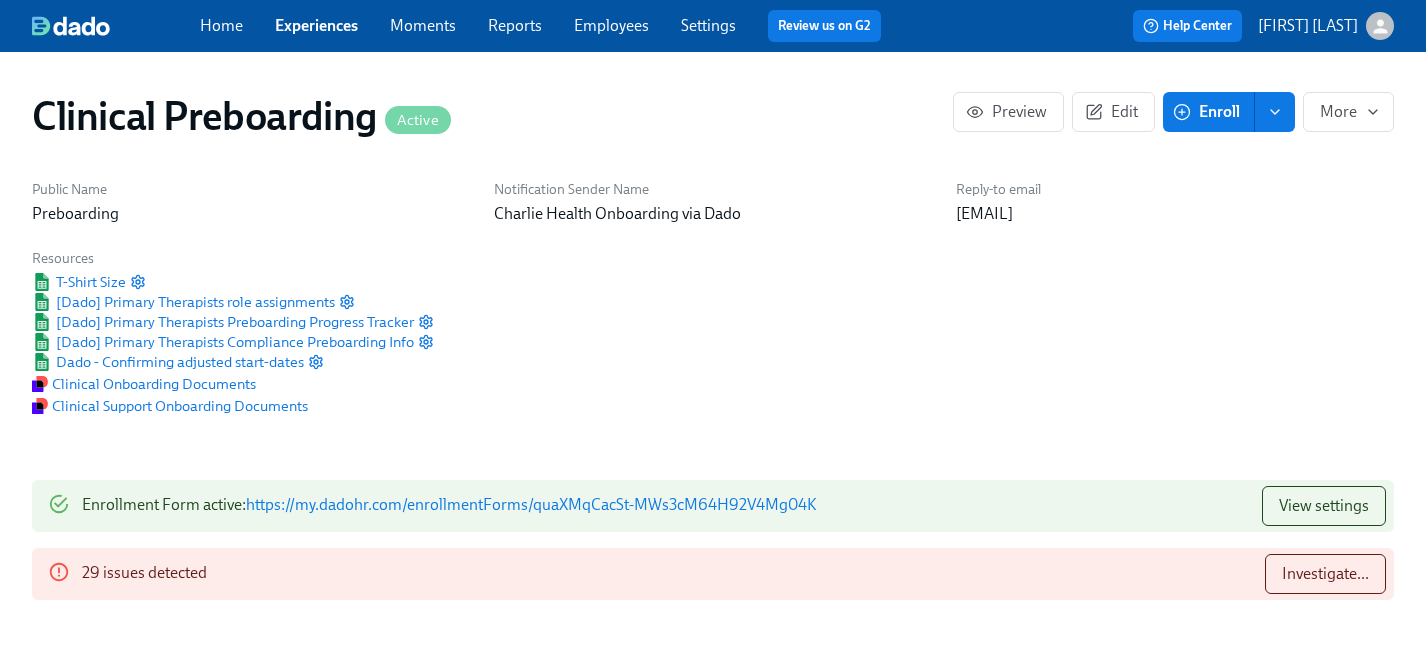 scroll, scrollTop: 0, scrollLeft: 0, axis: both 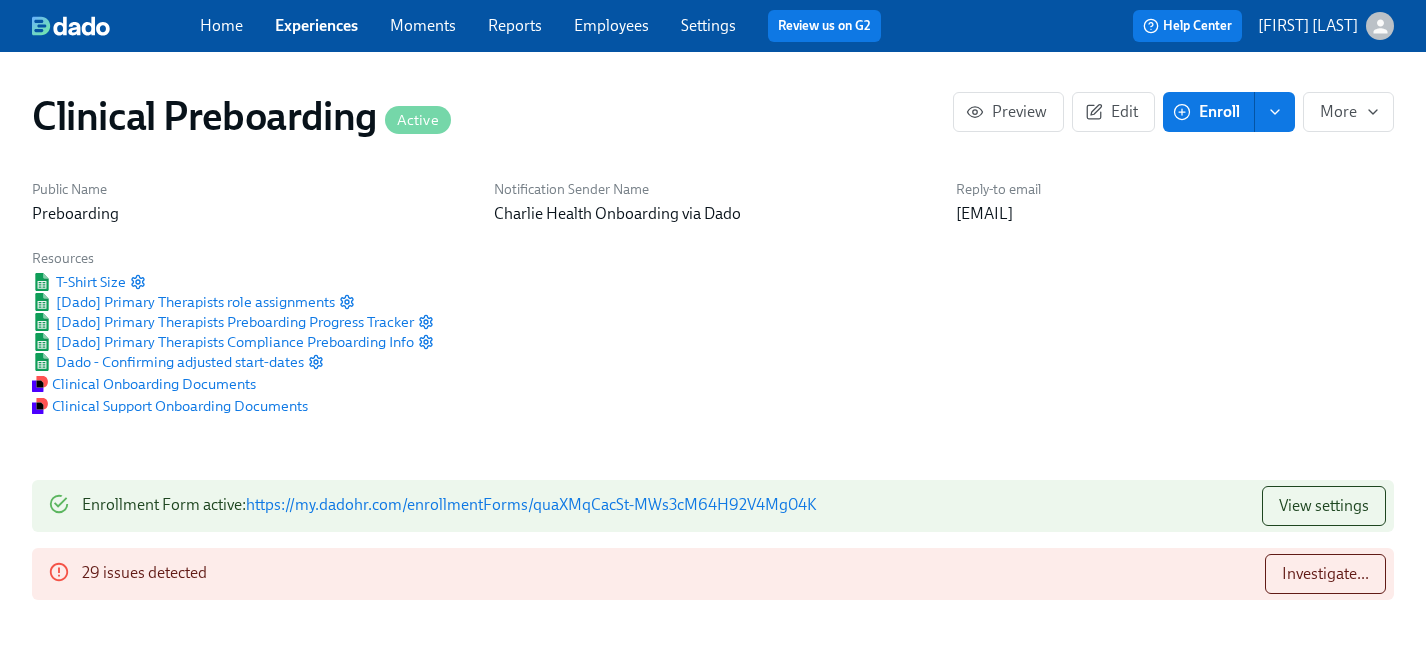 click on "Experiences" at bounding box center [316, 25] 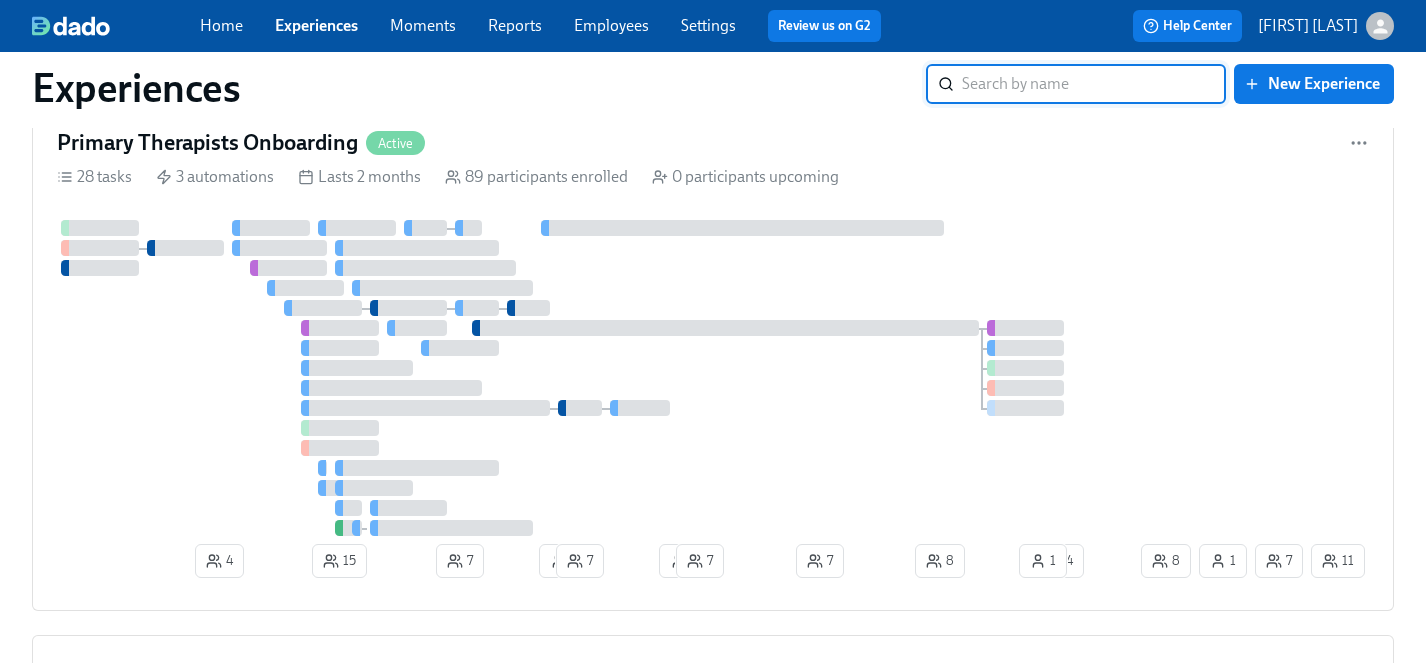 scroll, scrollTop: 2930, scrollLeft: 0, axis: vertical 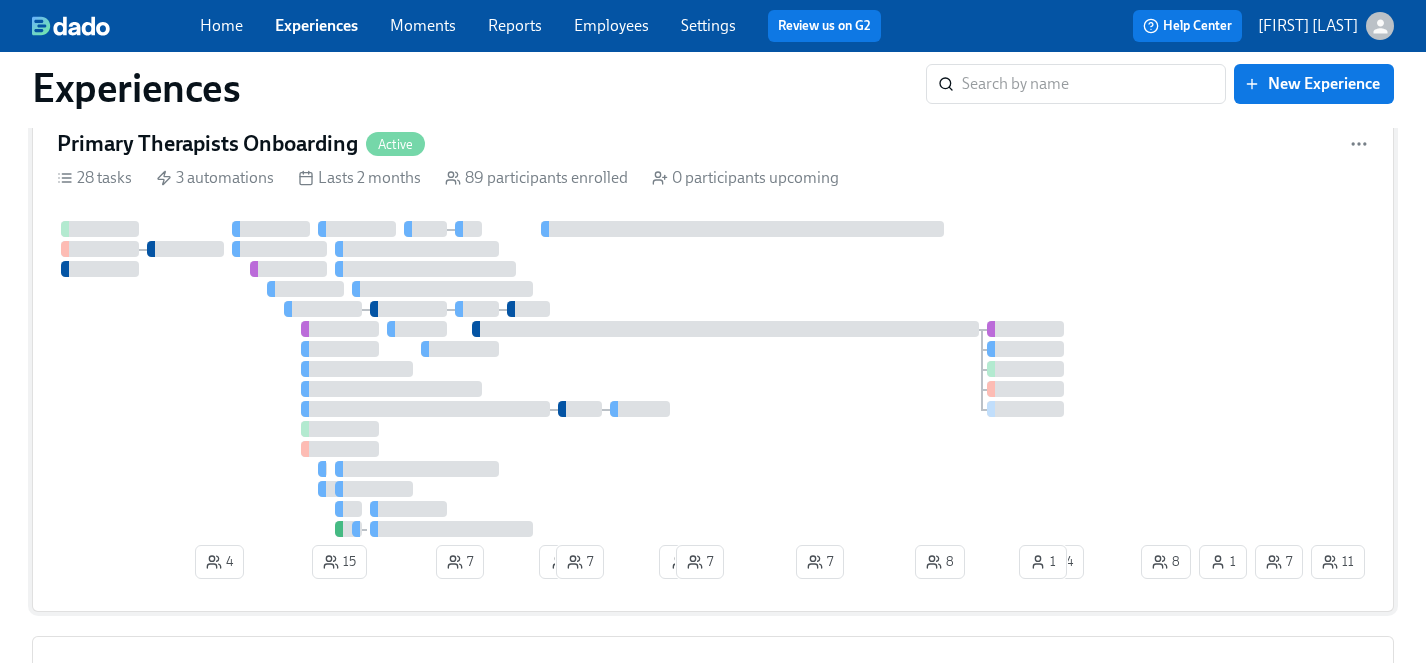 click at bounding box center (597, 379) 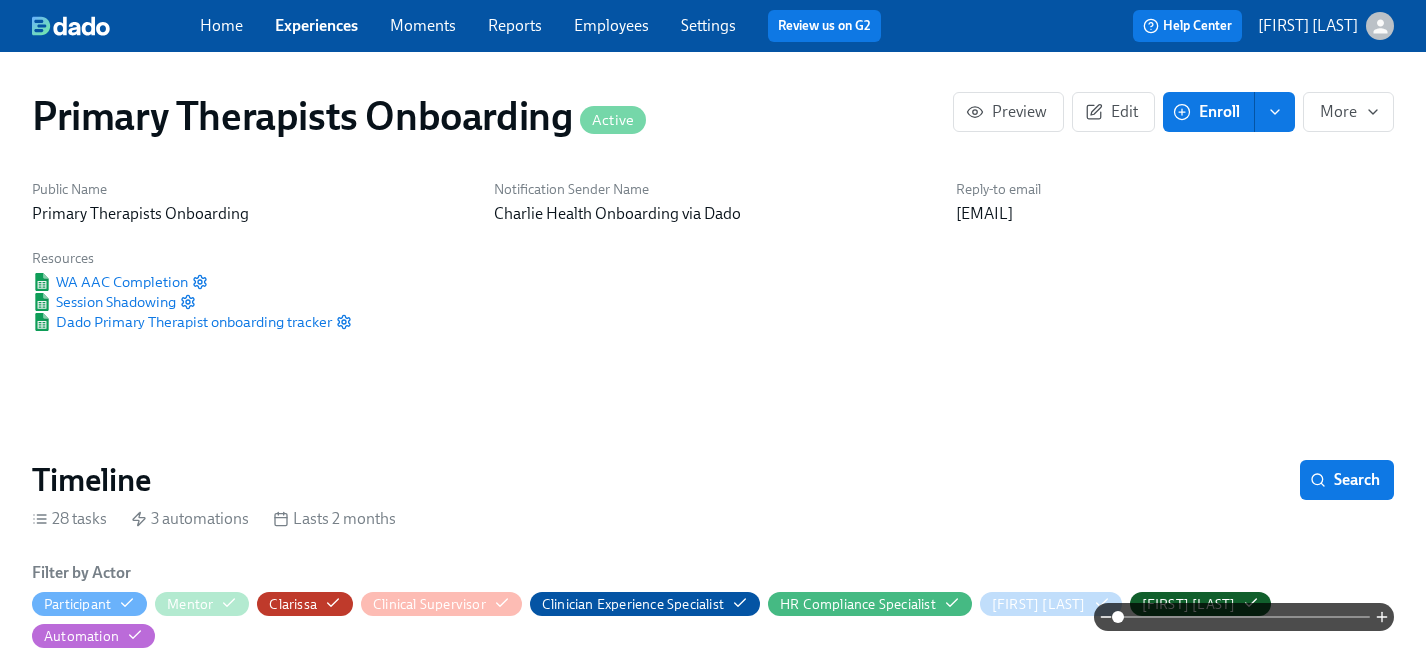 scroll, scrollTop: 1547, scrollLeft: 0, axis: vertical 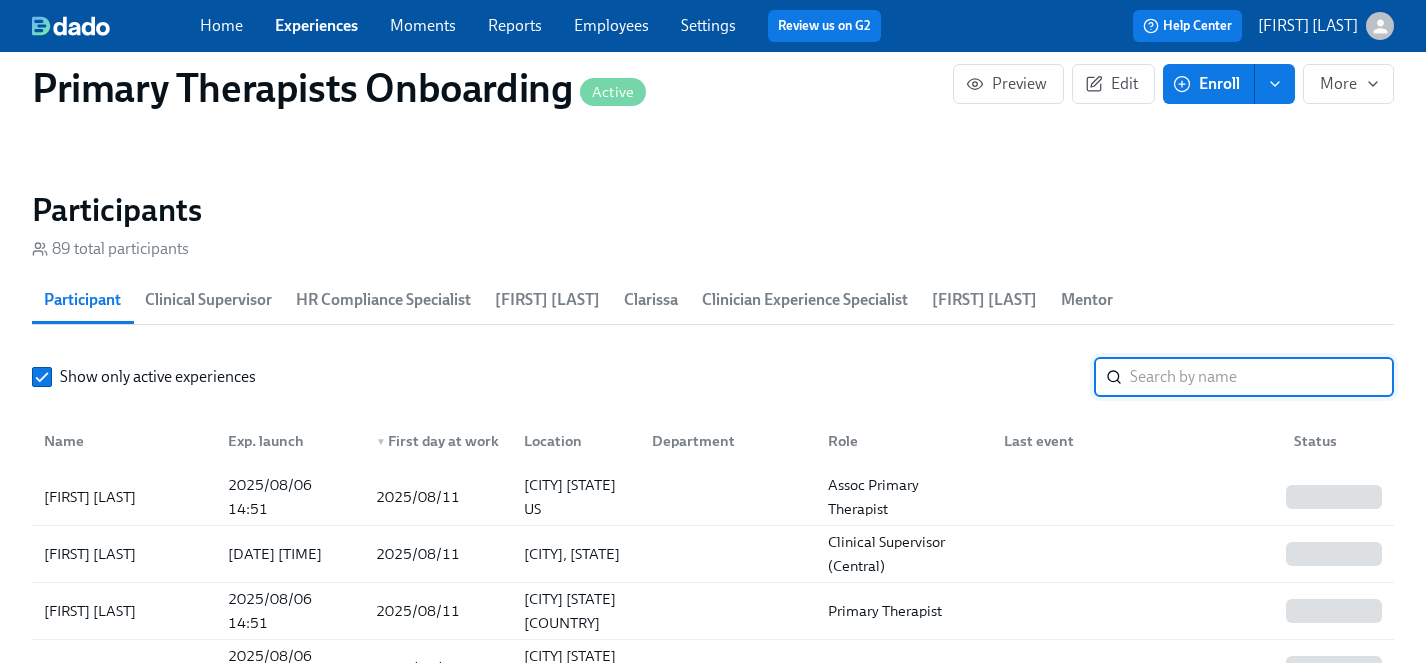 click at bounding box center [1262, 377] 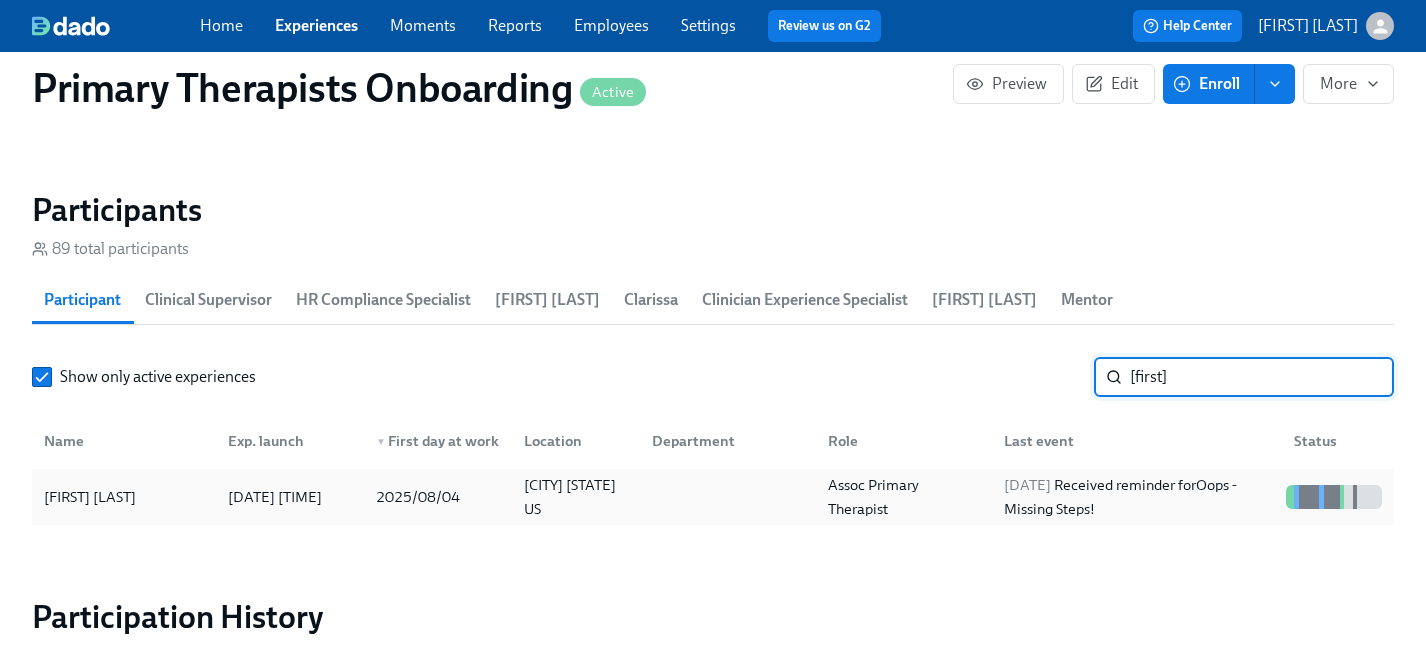 type on "[first]" 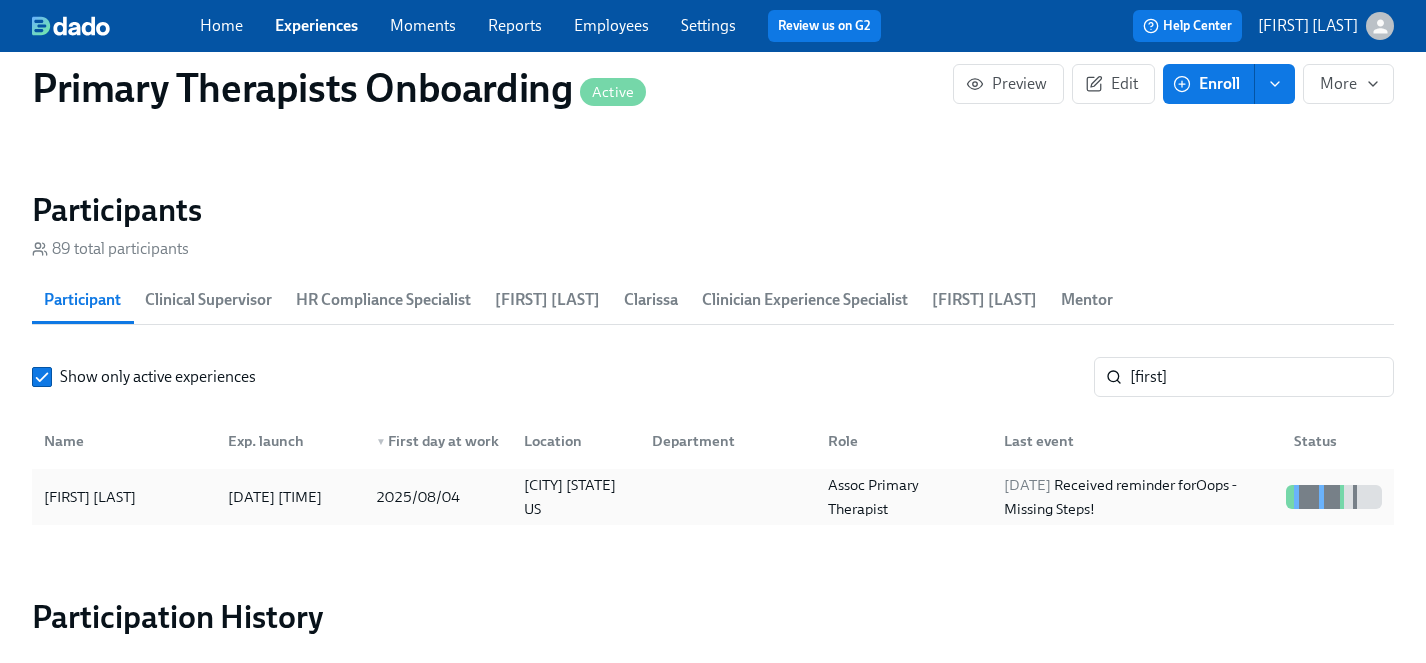 click on "[FIRST] [LAST]" at bounding box center (90, 497) 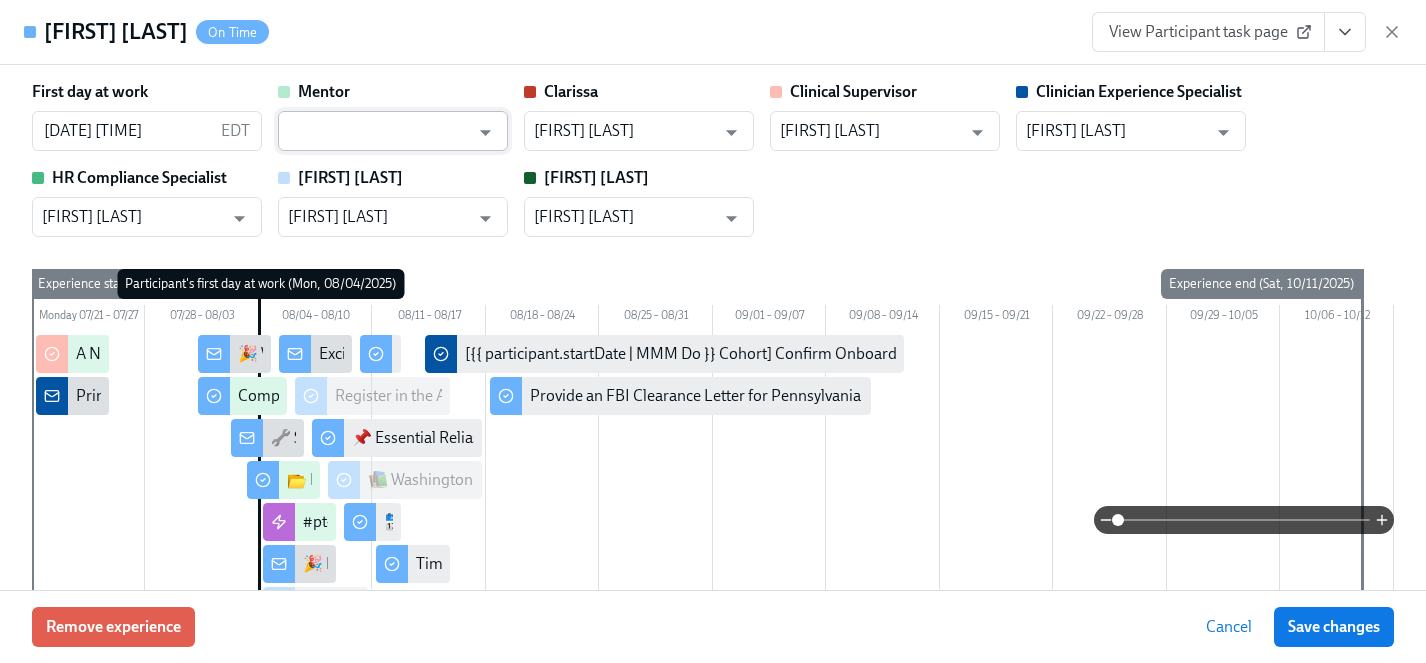 click at bounding box center [378, 131] 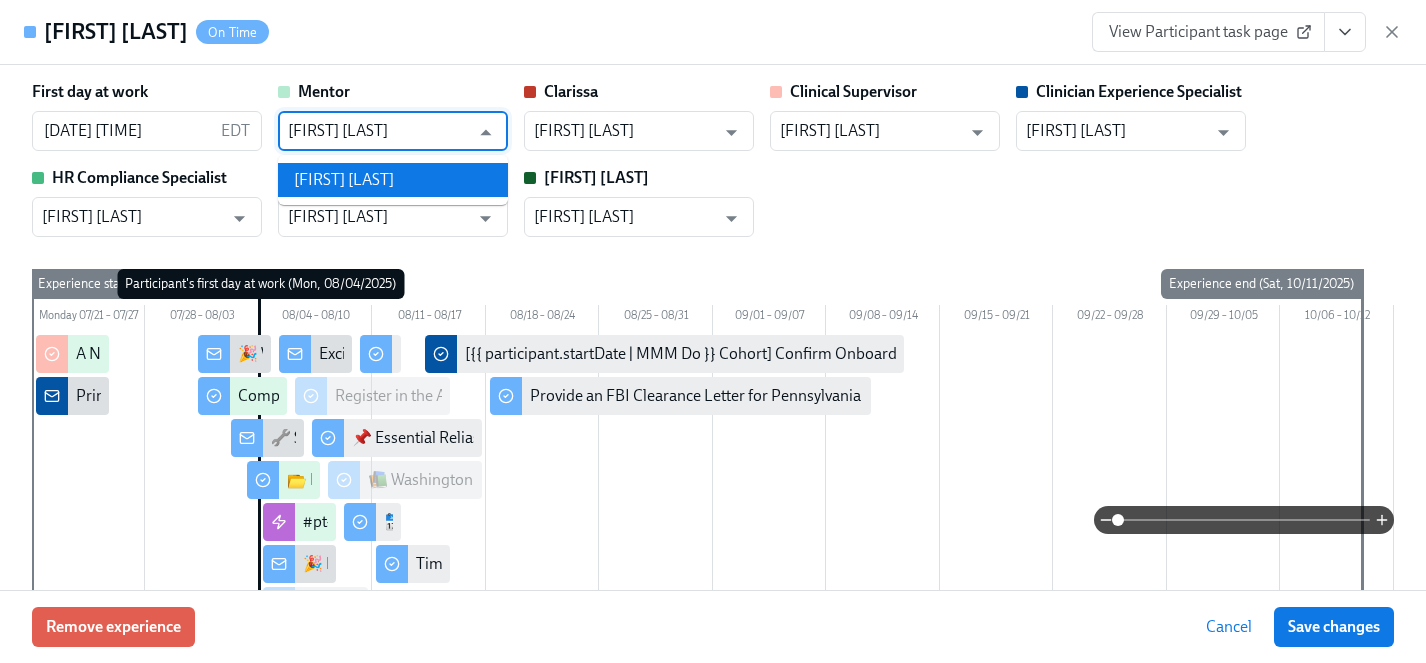 click on "[FIRST] [LAST]" at bounding box center [393, 180] 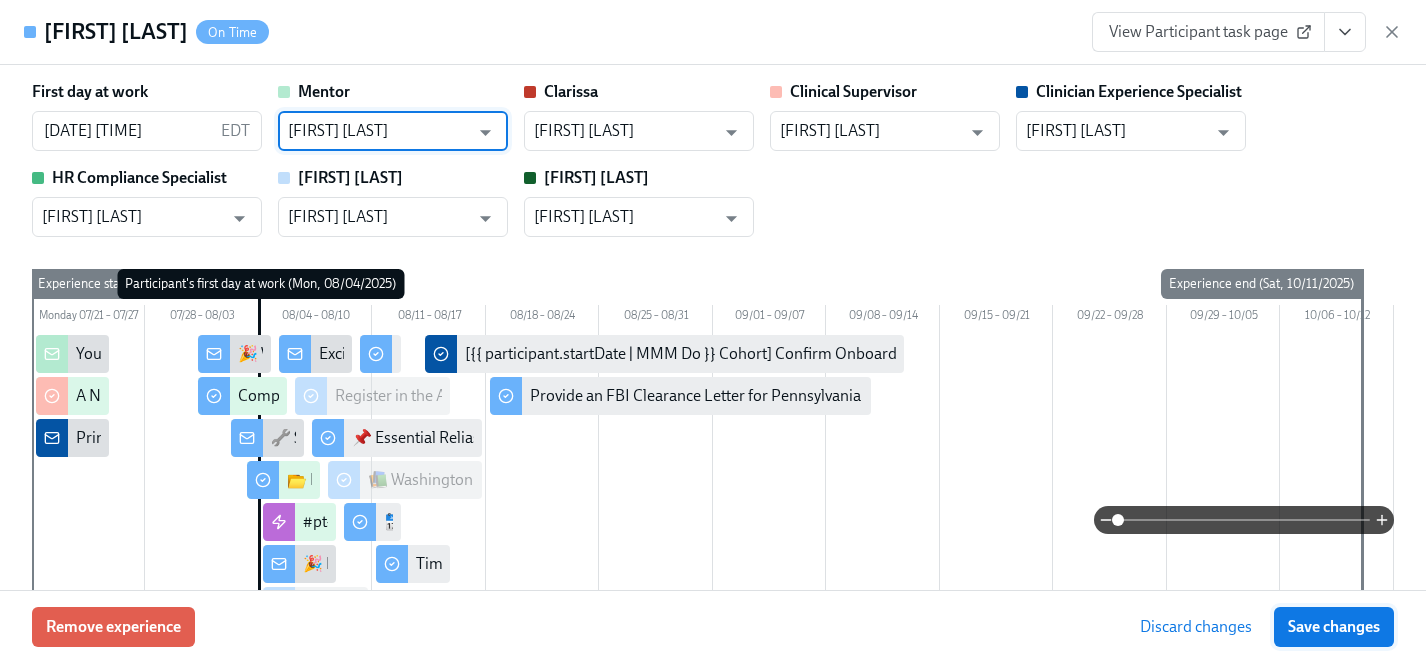 type on "[FIRST] [LAST]" 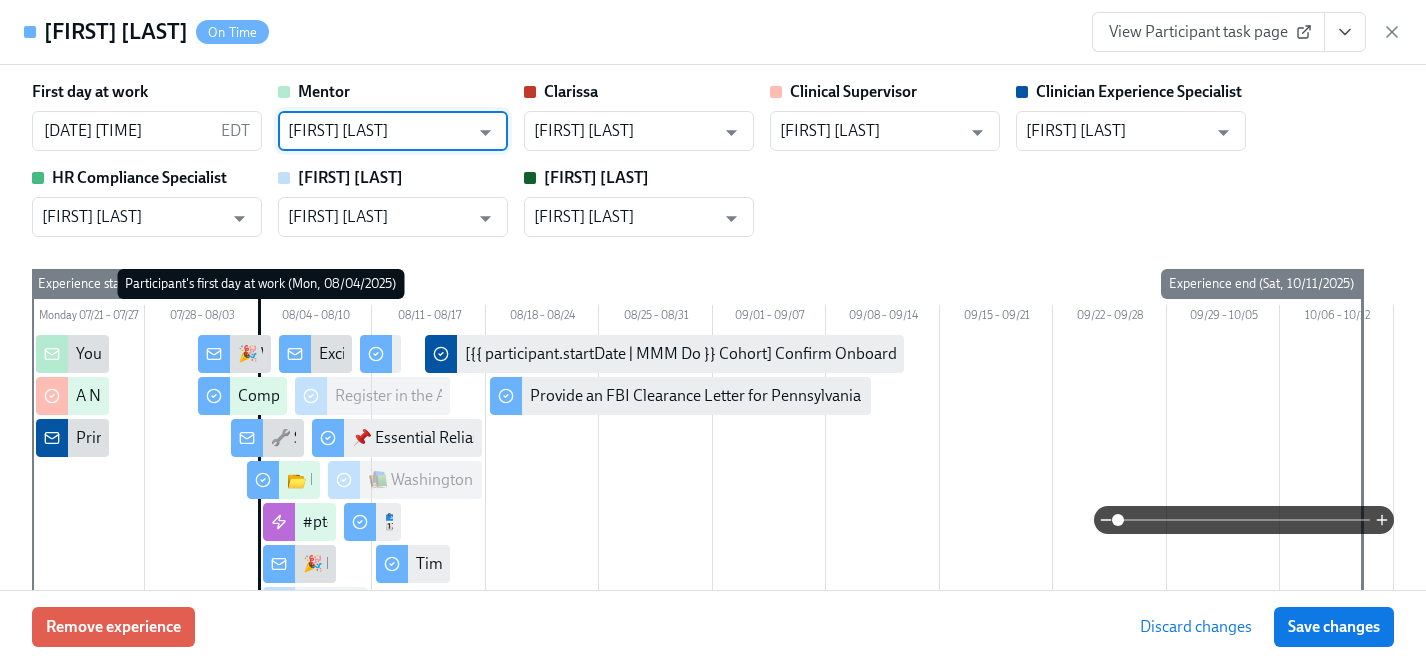 type on "[FIRST] [LAST]" 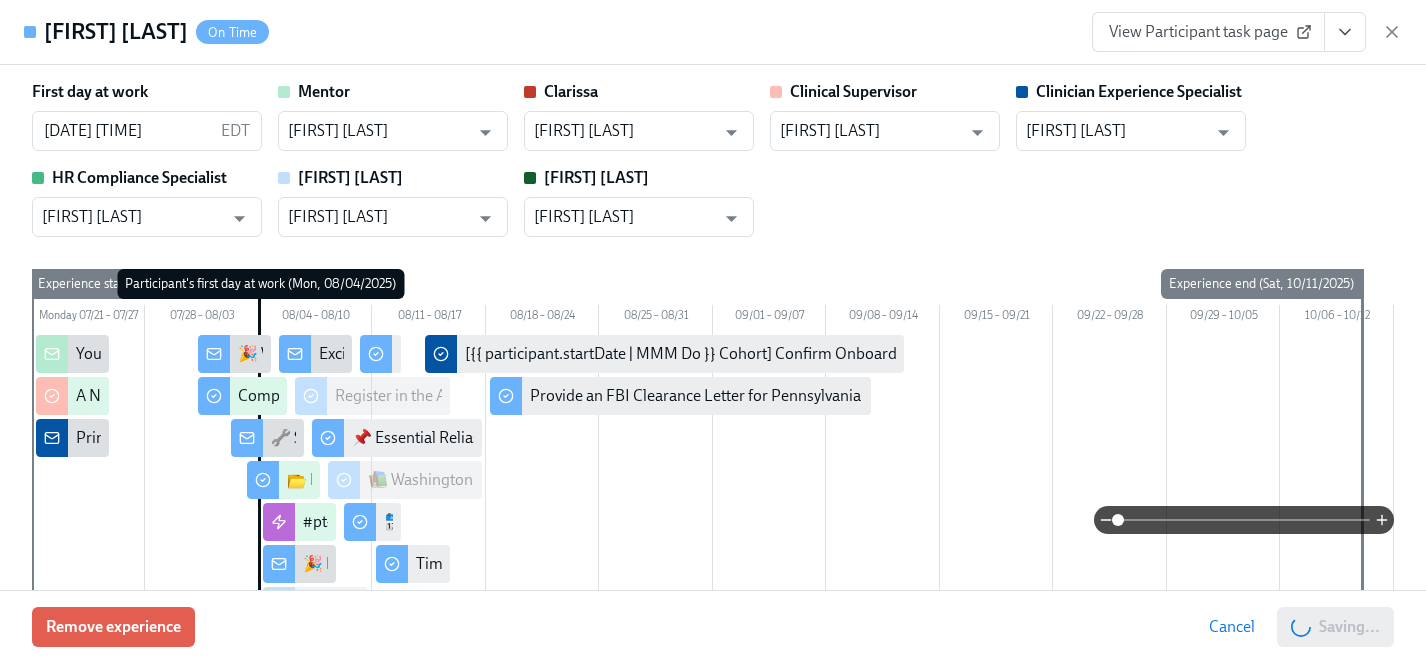 scroll, scrollTop: 0, scrollLeft: 26430, axis: horizontal 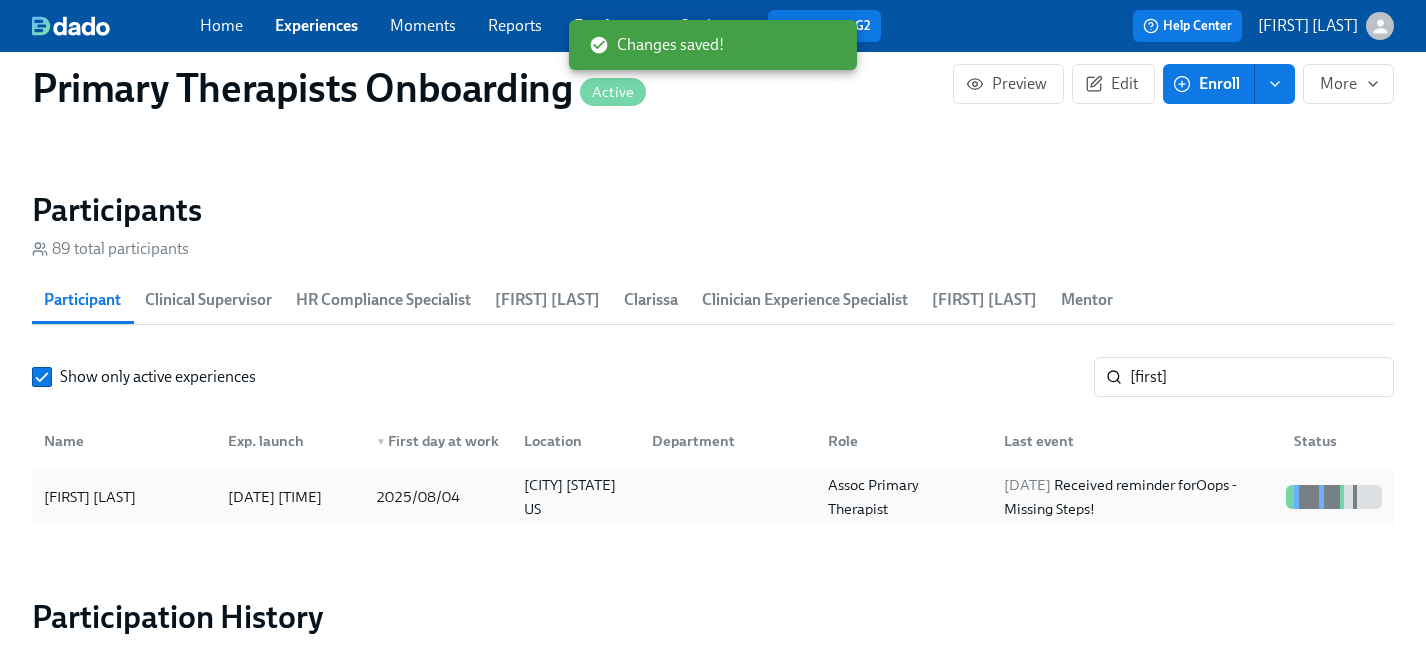 click on "[FIRST] [LAST]" at bounding box center (90, 497) 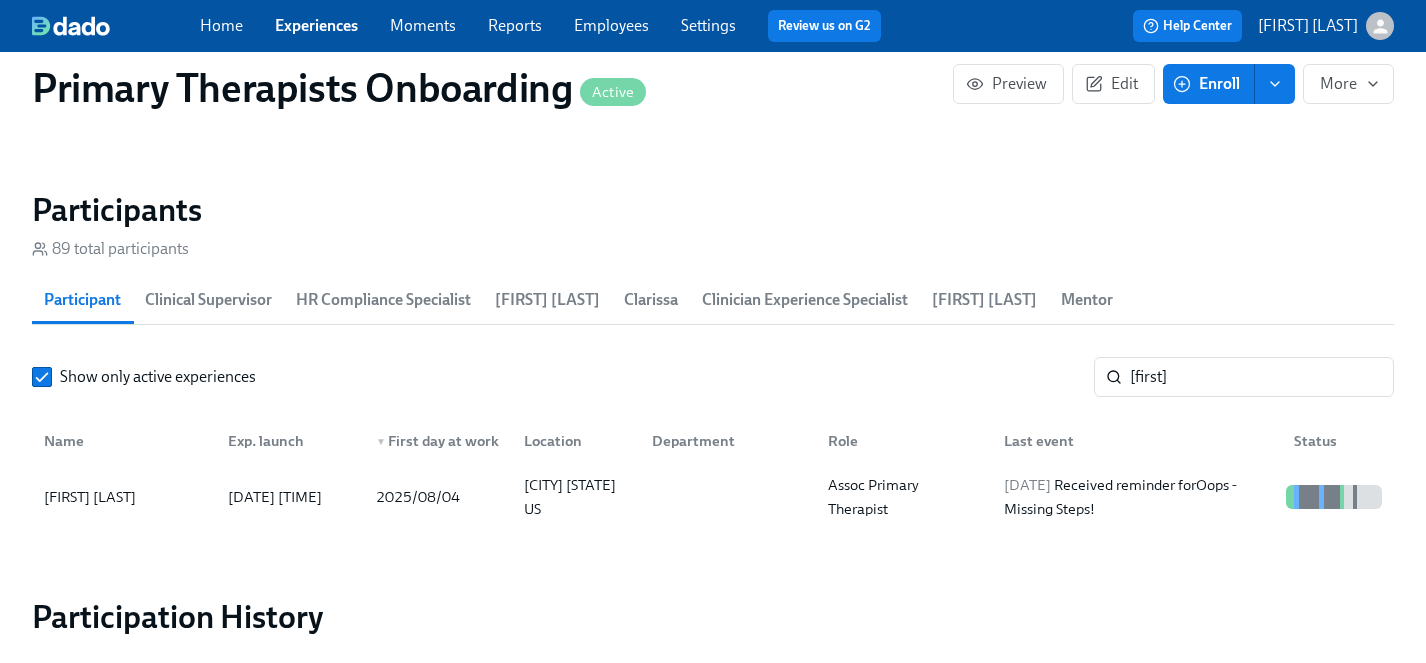 click on "Experiences" at bounding box center [316, 26] 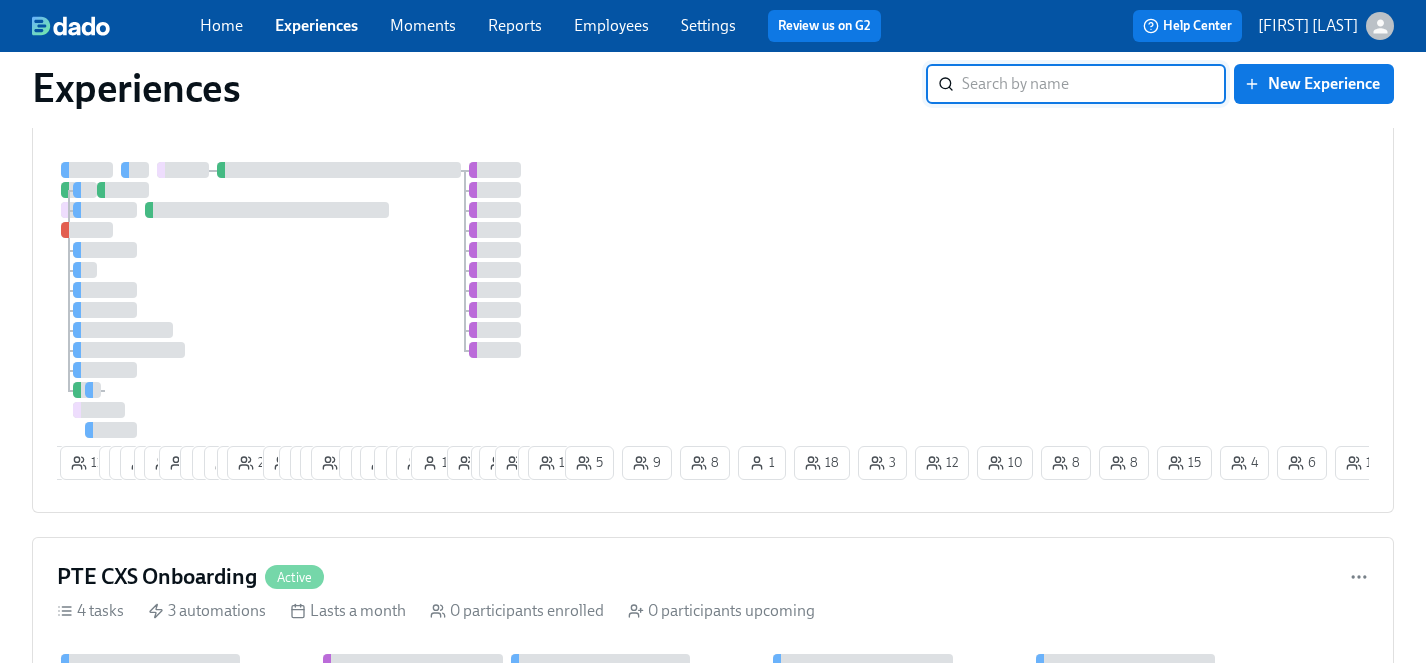 scroll, scrollTop: 1377, scrollLeft: 0, axis: vertical 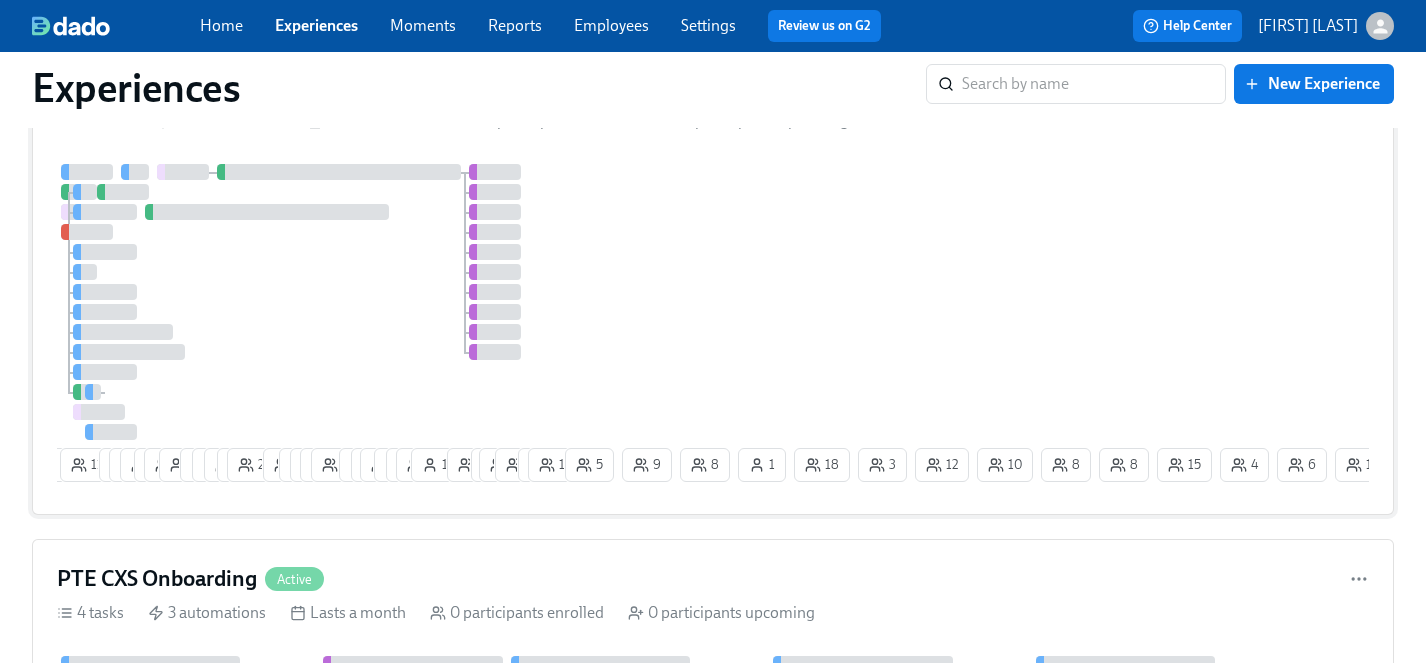click at bounding box center (309, 302) 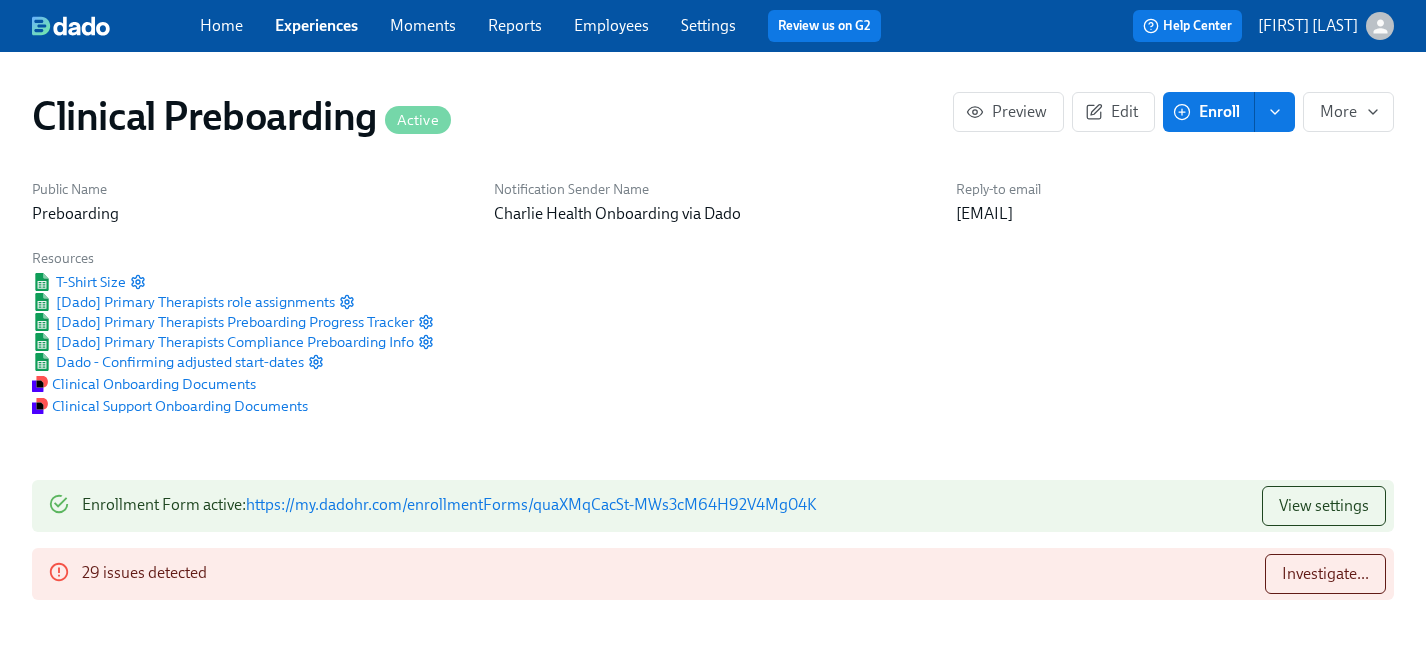 scroll, scrollTop: 0, scrollLeft: 22696, axis: horizontal 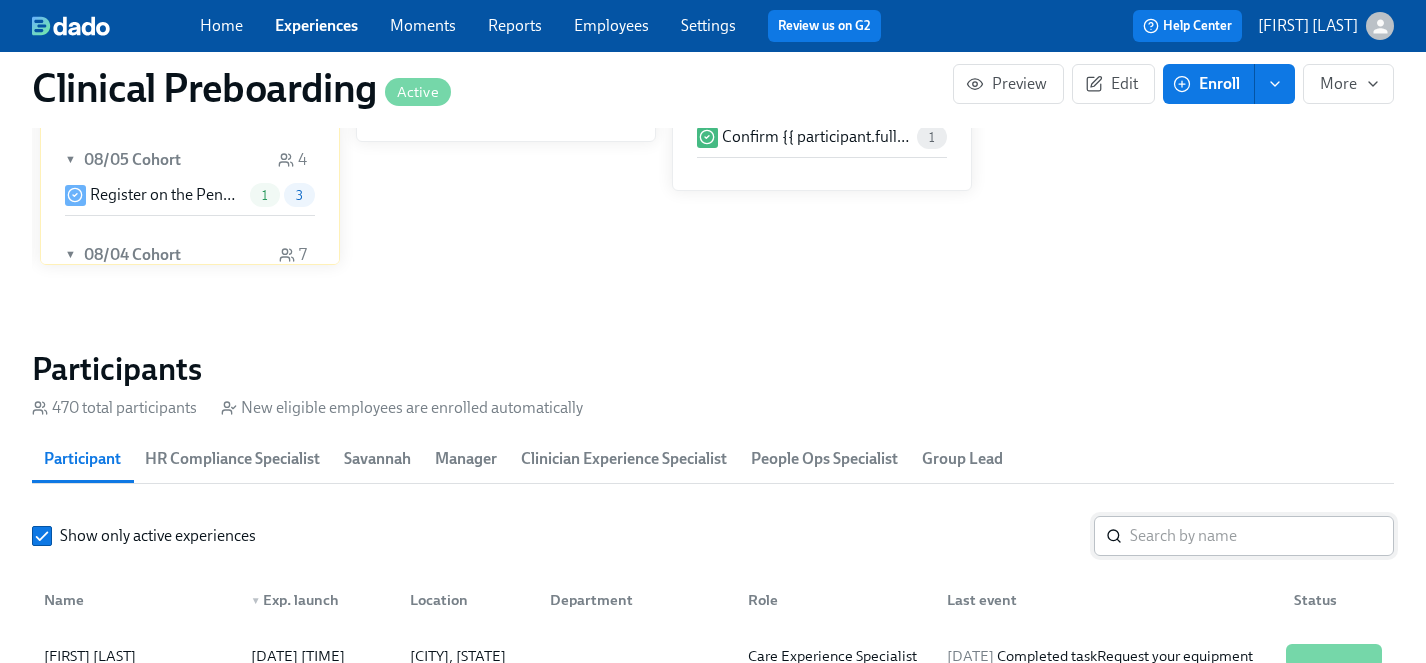 click at bounding box center [1262, 536] 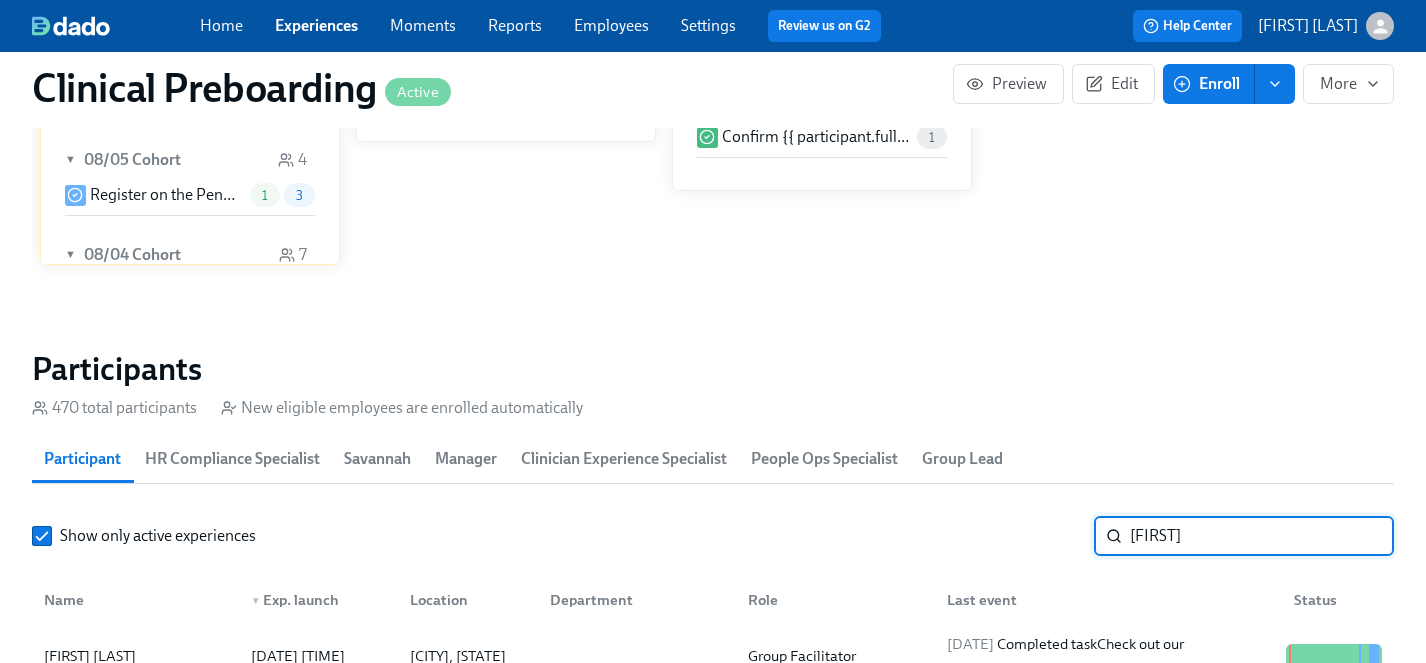 scroll, scrollTop: 1942, scrollLeft: 0, axis: vertical 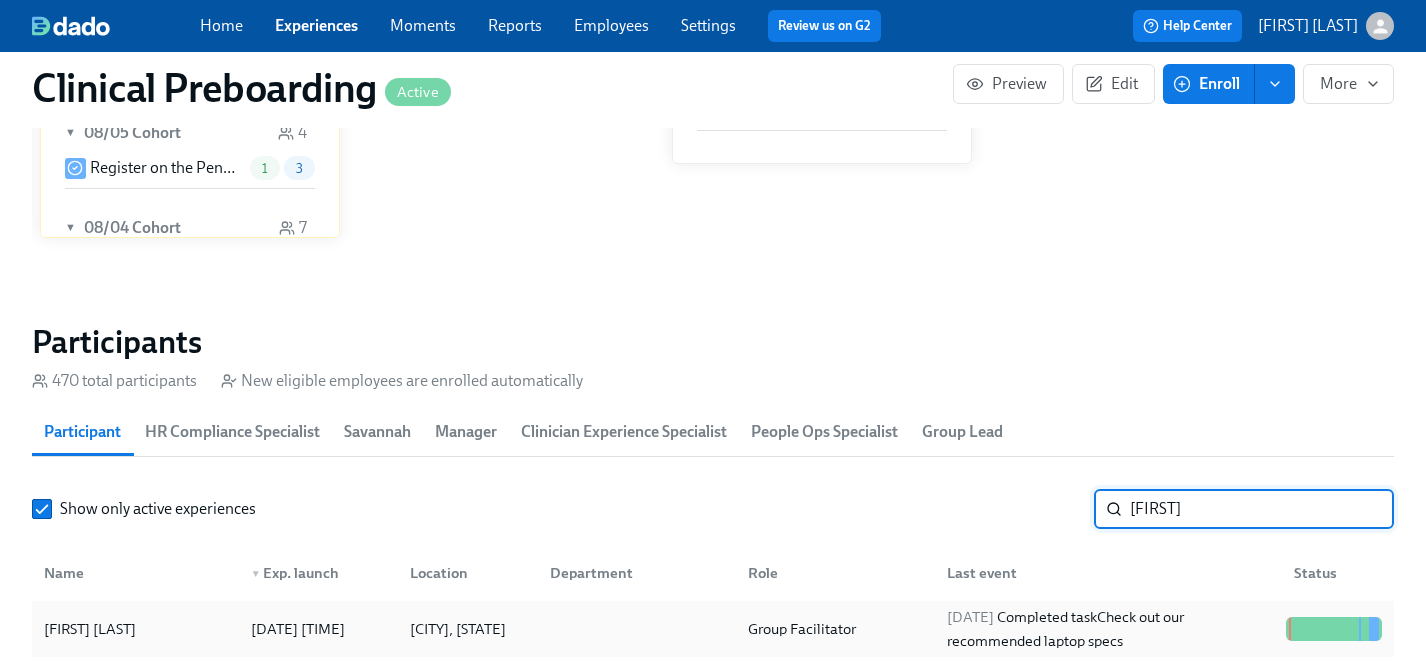type on "[FIRST]" 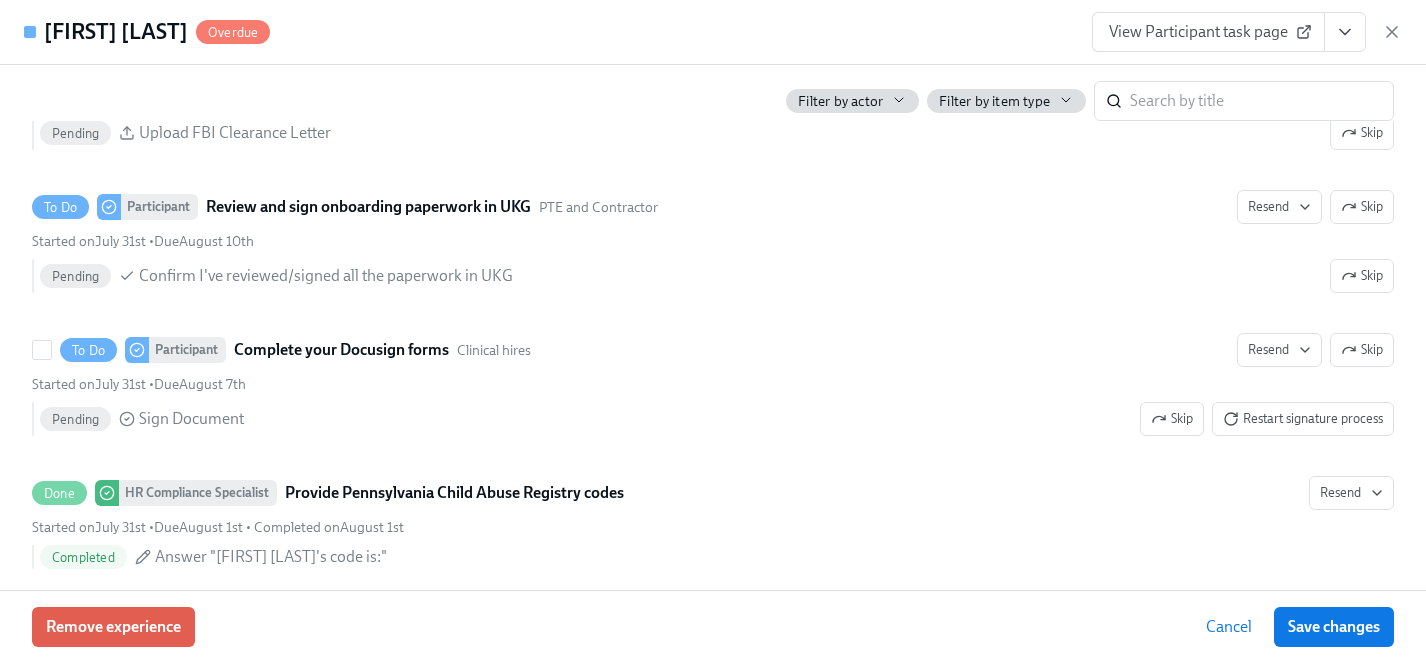 scroll, scrollTop: 3108, scrollLeft: 0, axis: vertical 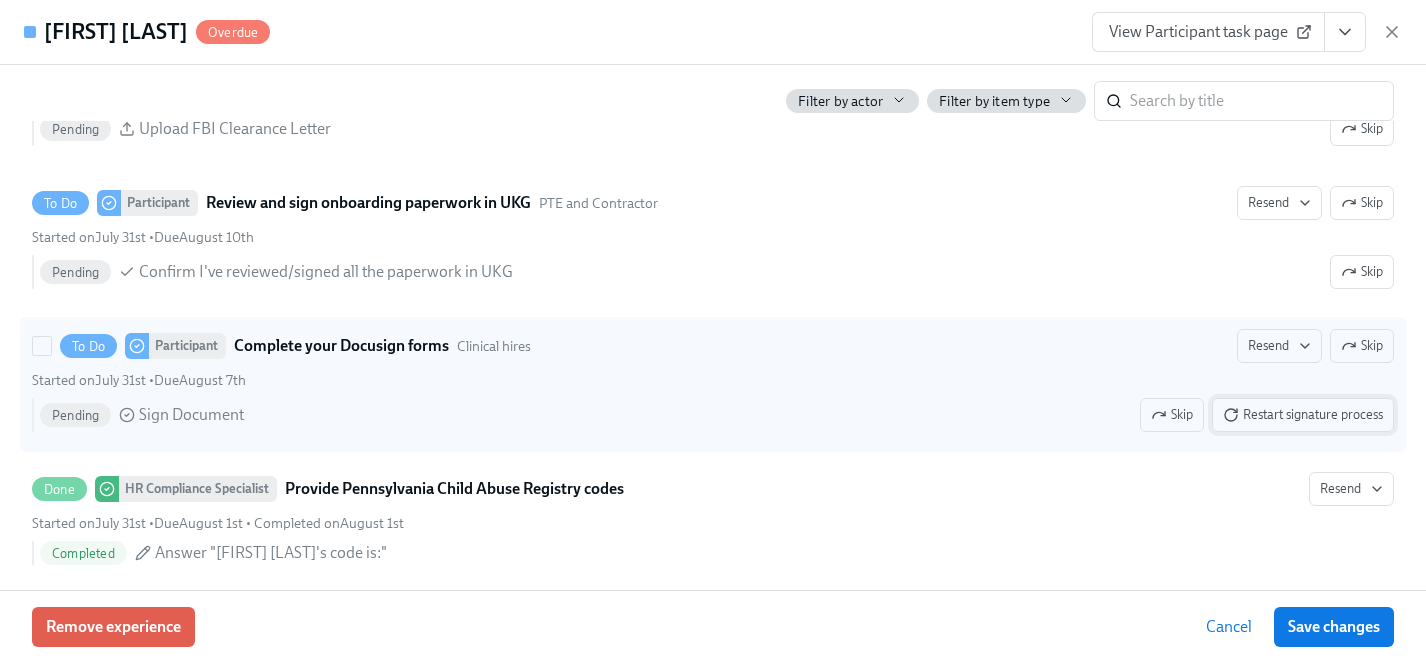 click on "Restart signature process" at bounding box center [1303, 415] 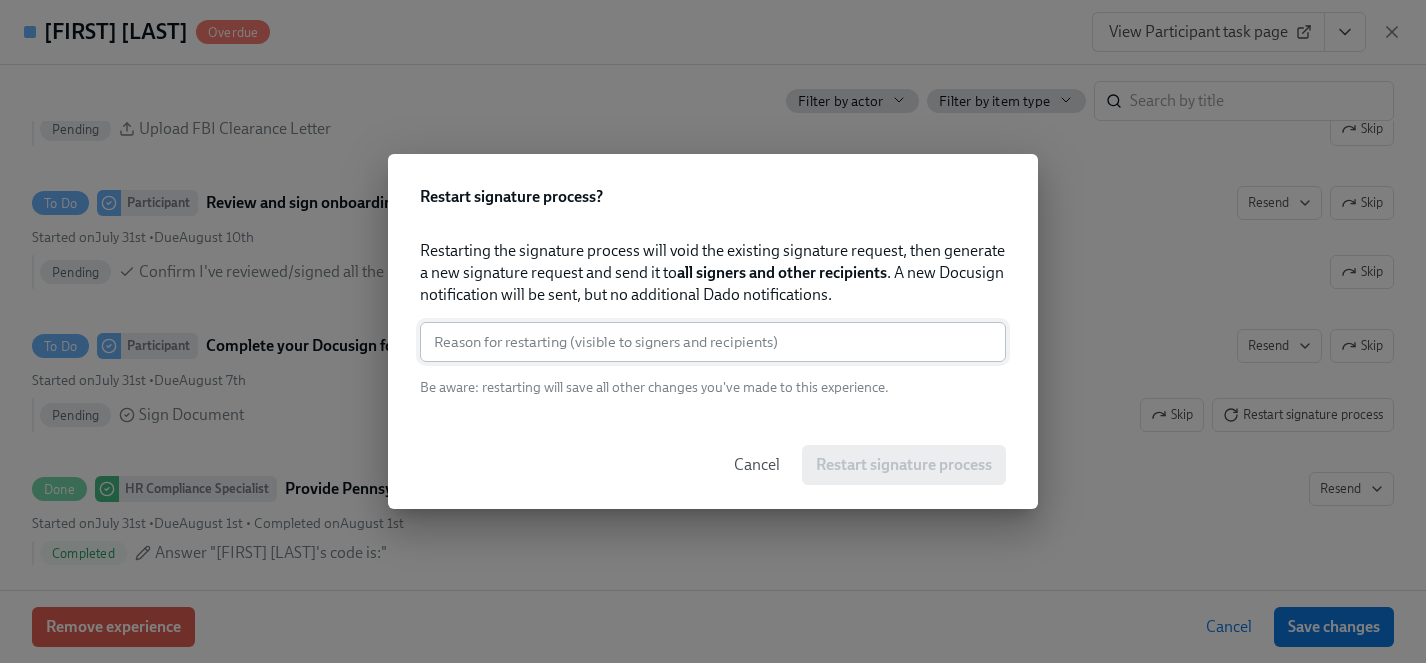 click at bounding box center (713, 342) 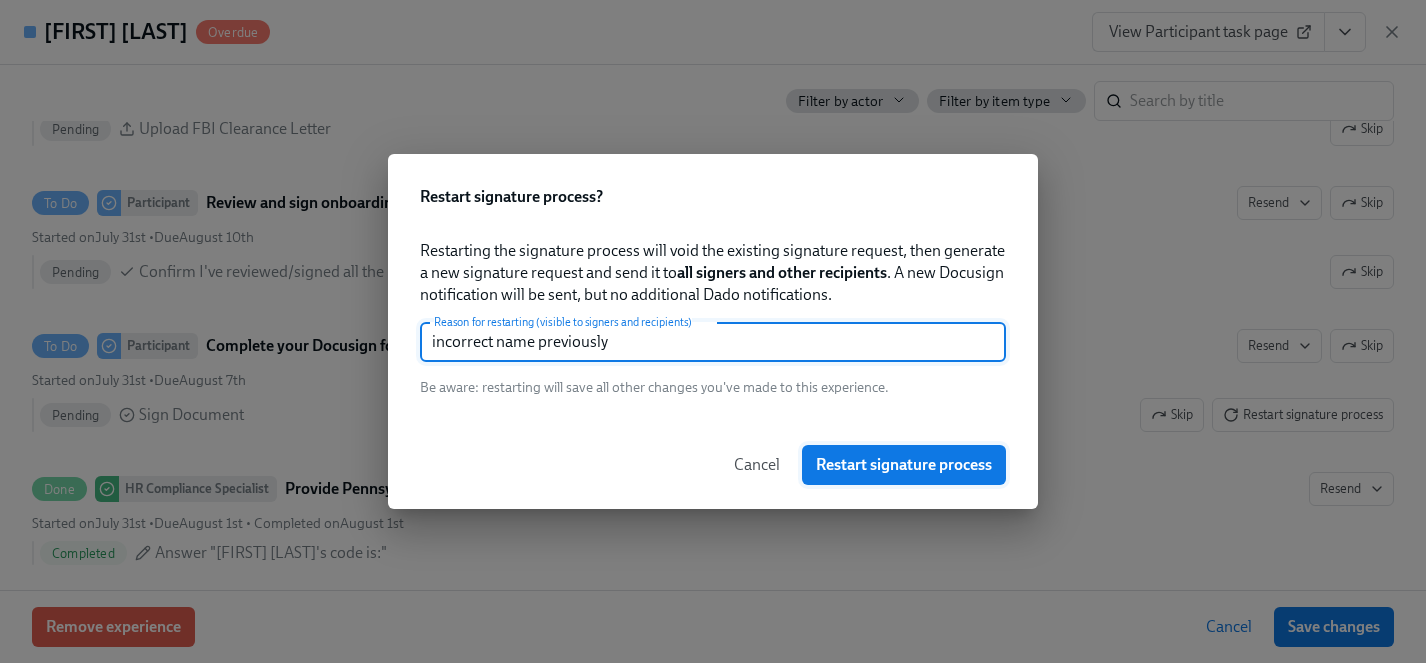 type on "incorrect name previously" 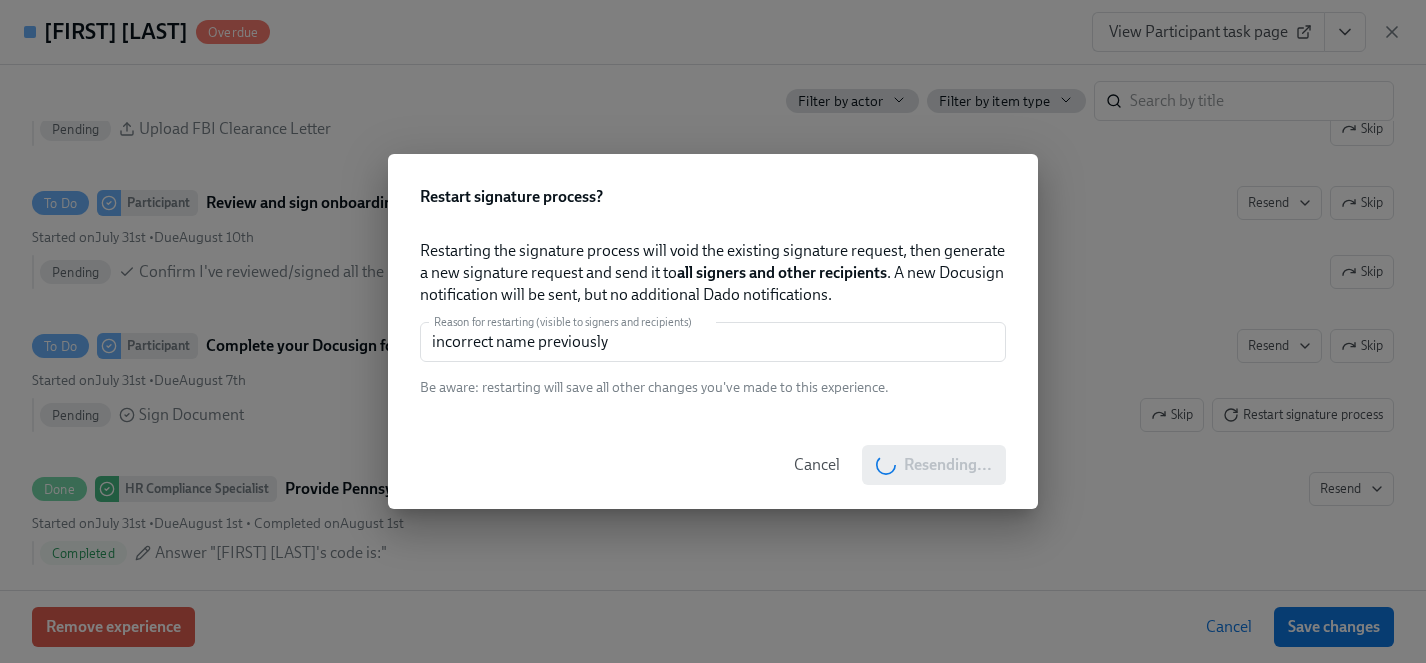 scroll, scrollTop: 0, scrollLeft: 25798, axis: horizontal 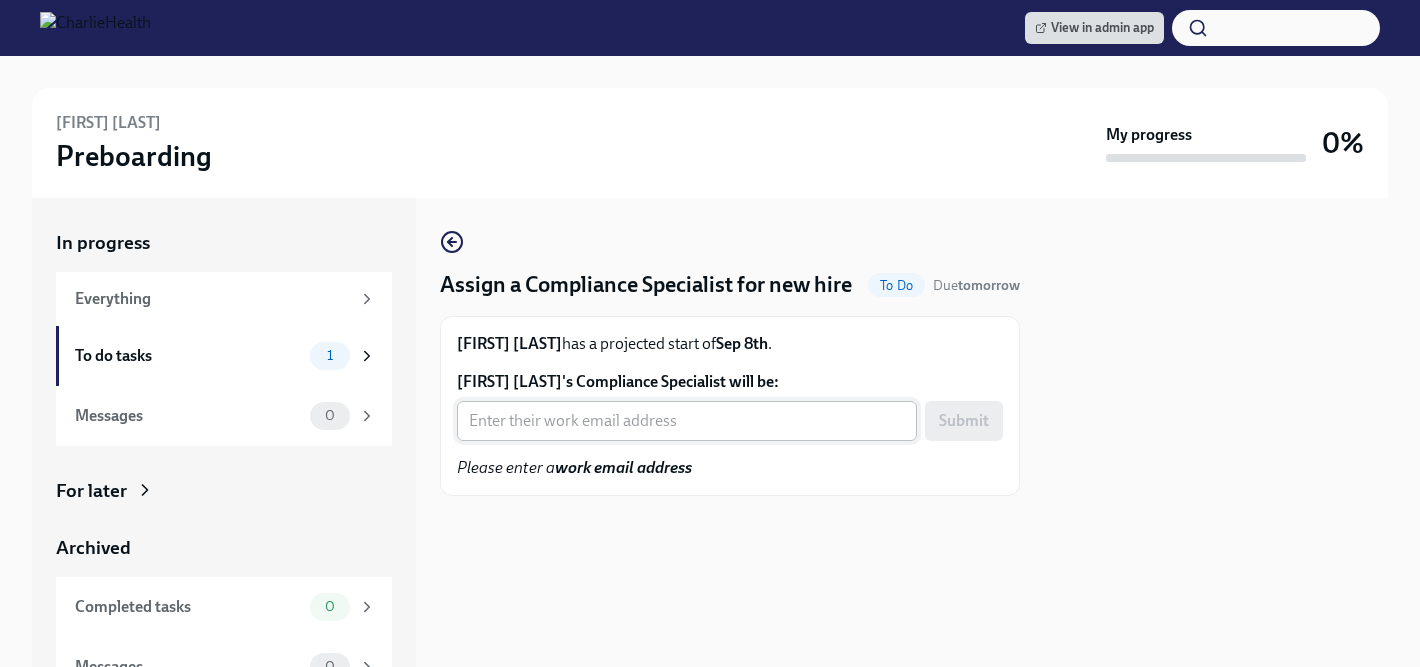 click on "Jamie Dominiguez's Compliance Specialist will be:" at bounding box center (687, 421) 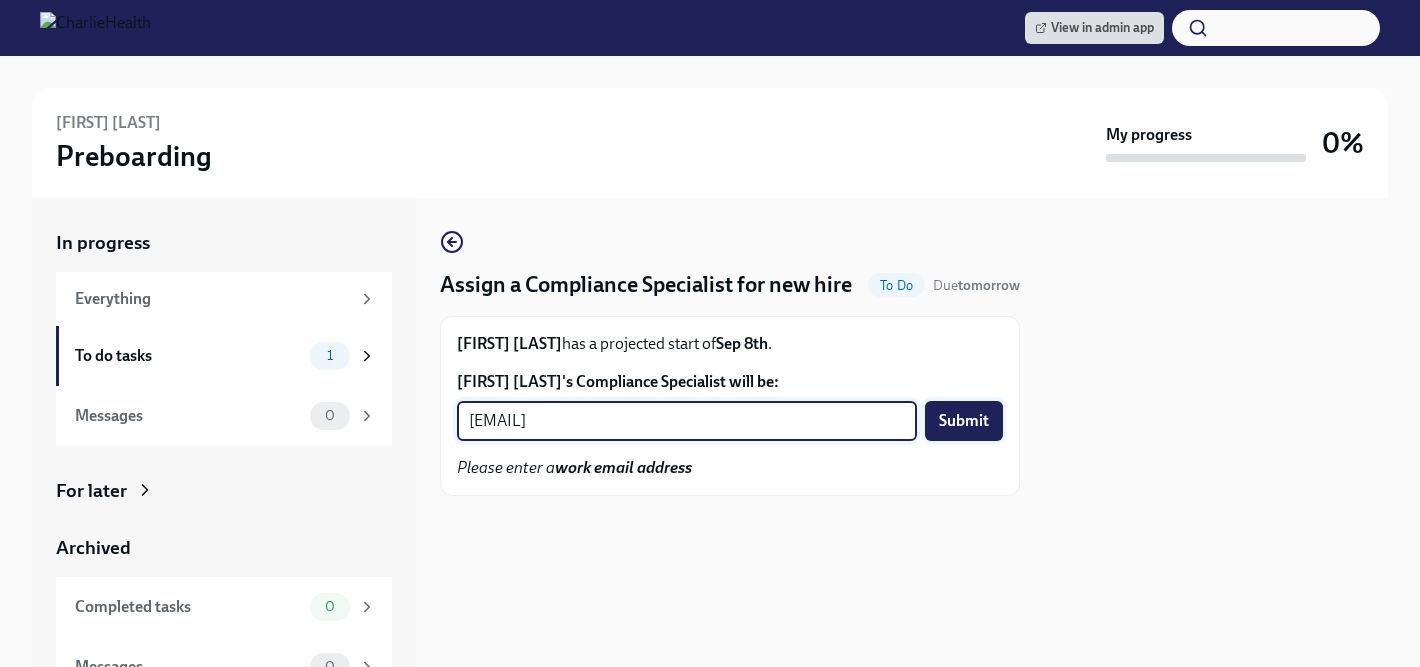 type on "chelsey.mendoza@charliehealth.com" 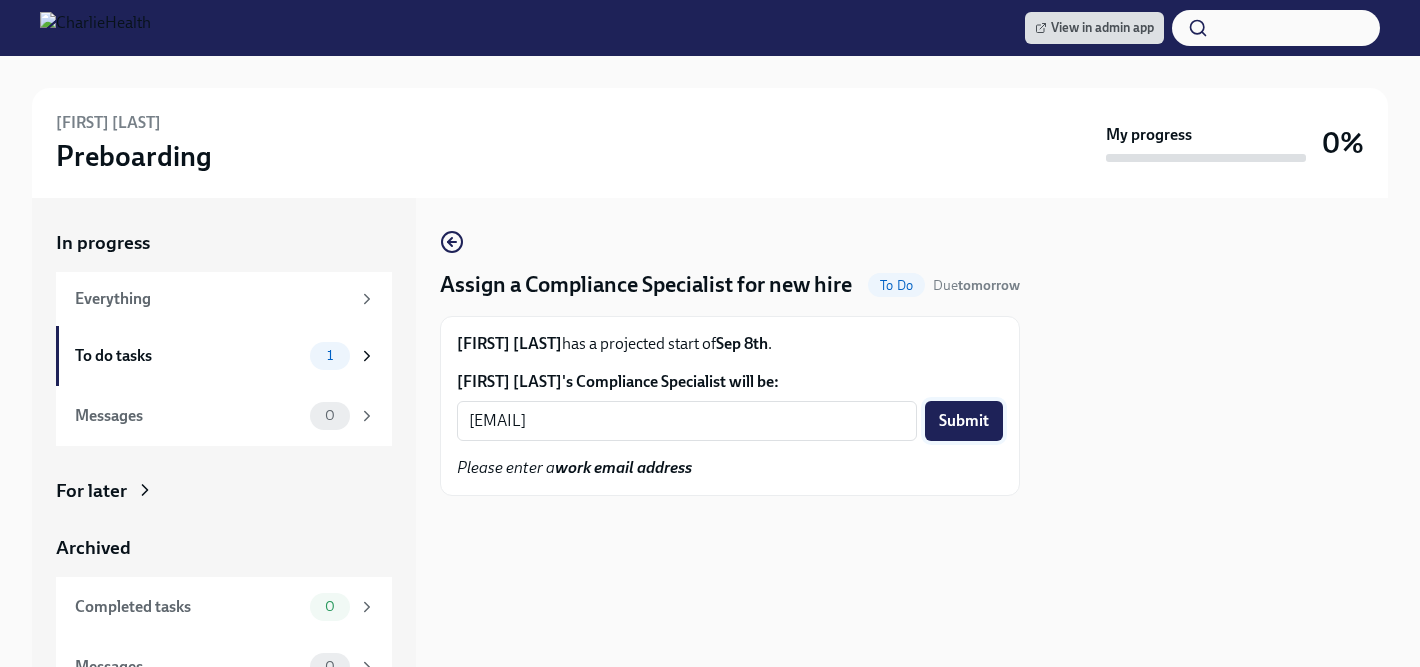 click on "Submit" at bounding box center (964, 421) 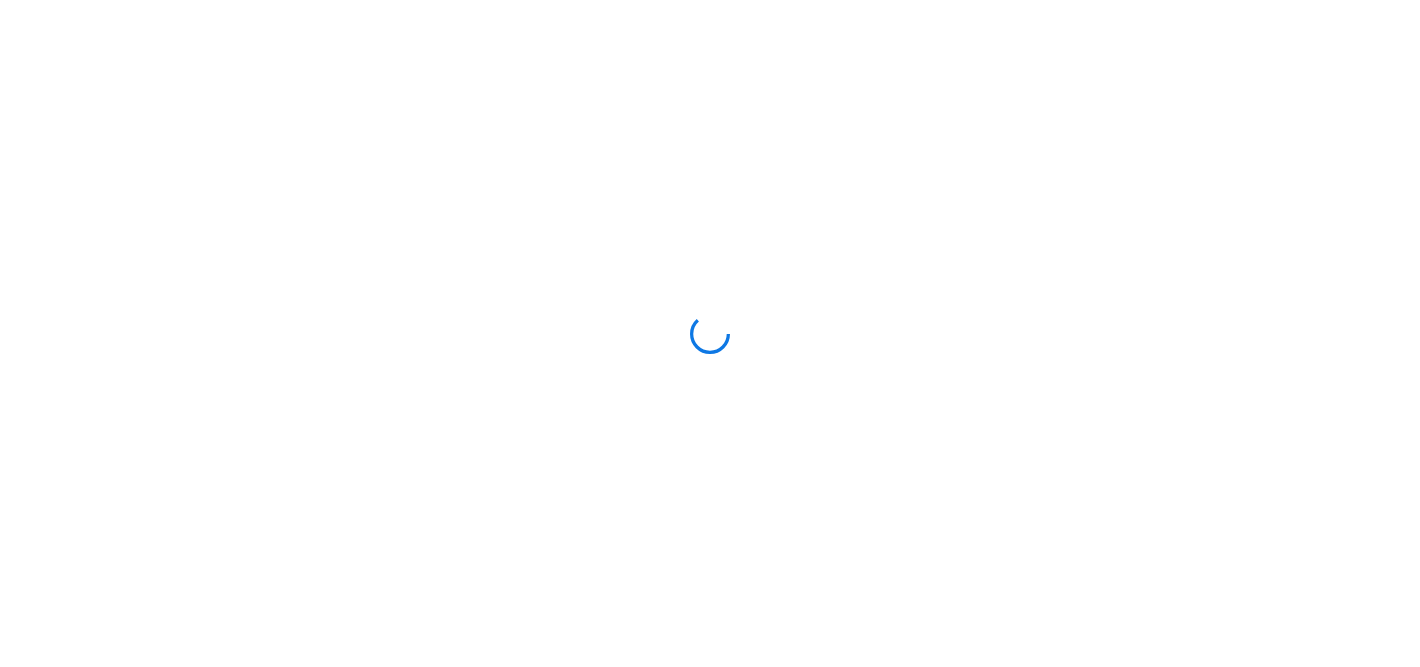 scroll, scrollTop: 0, scrollLeft: 0, axis: both 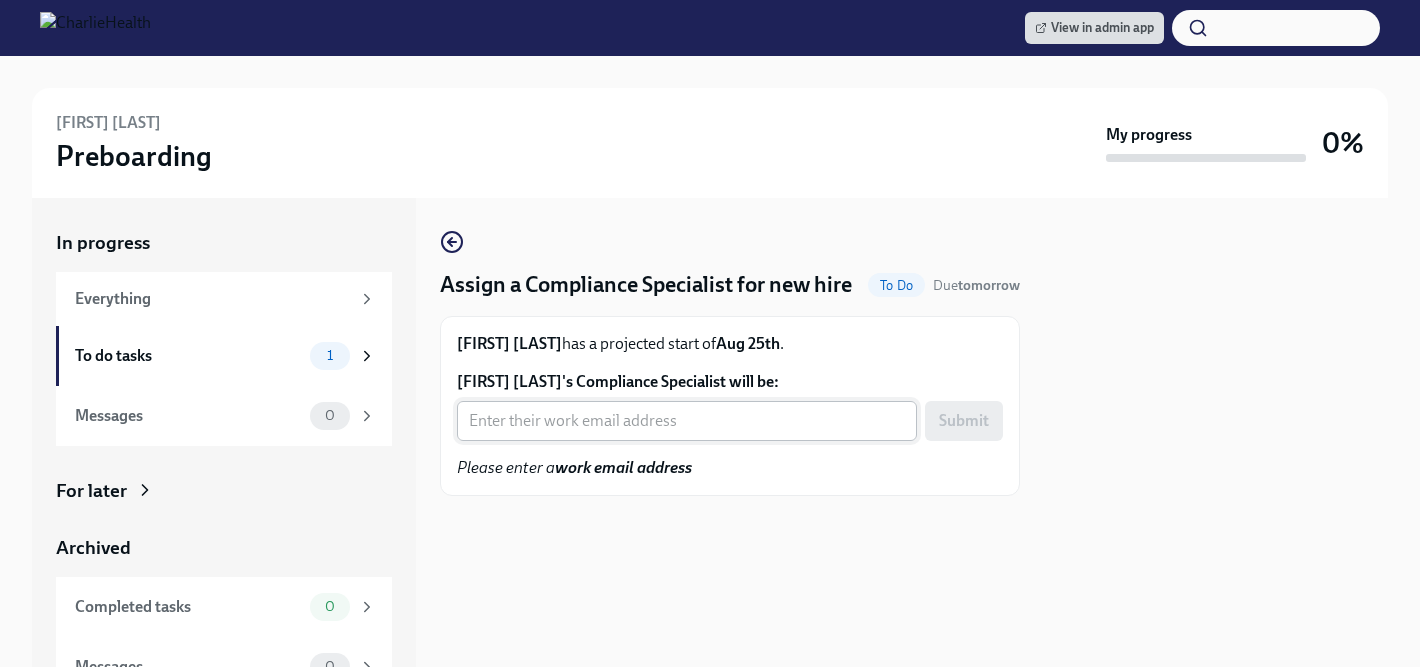 click on "[FIRST] [LAST]'s Compliance Specialist will be:" at bounding box center (687, 421) 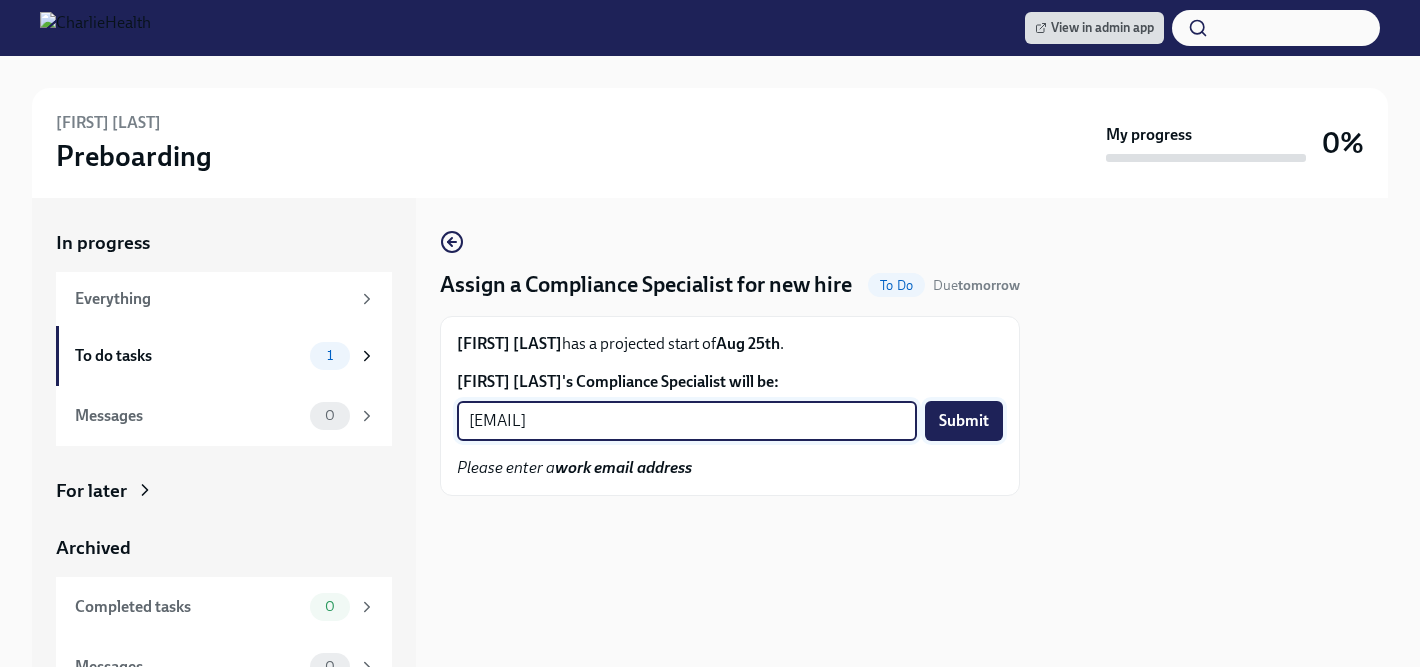 type on "[EMAIL]" 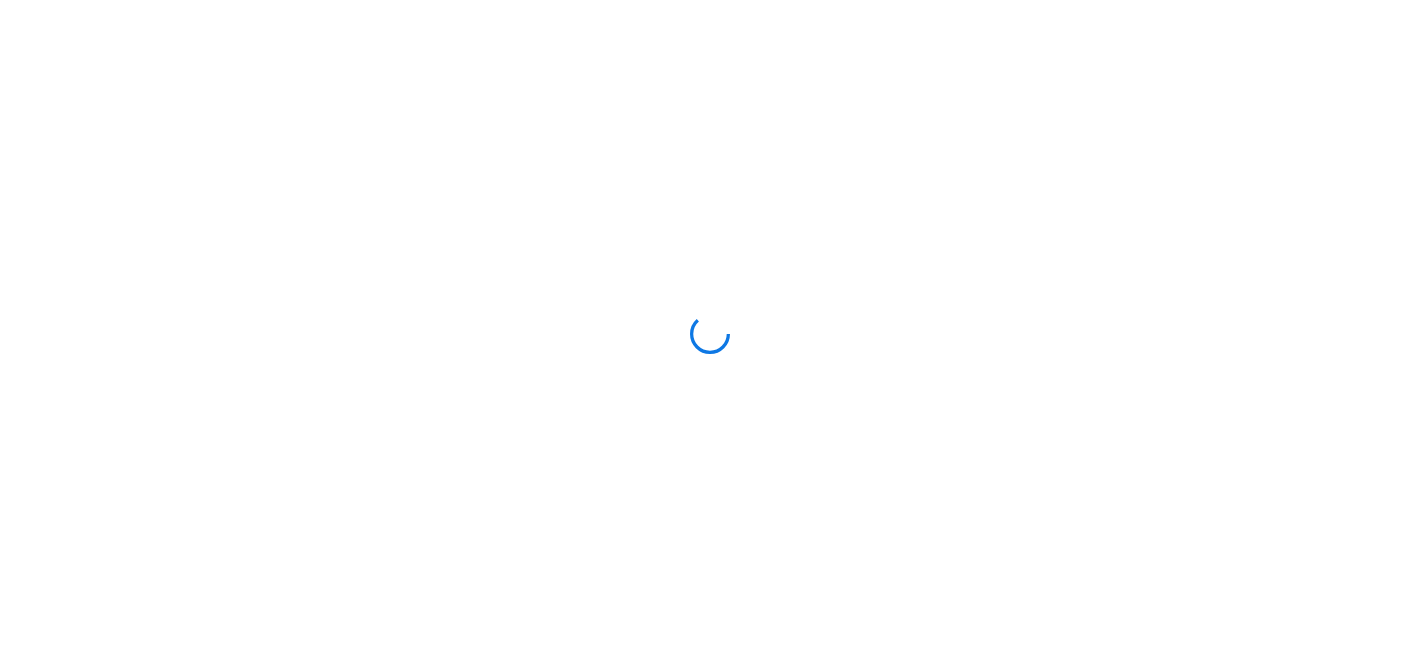 scroll, scrollTop: 0, scrollLeft: 0, axis: both 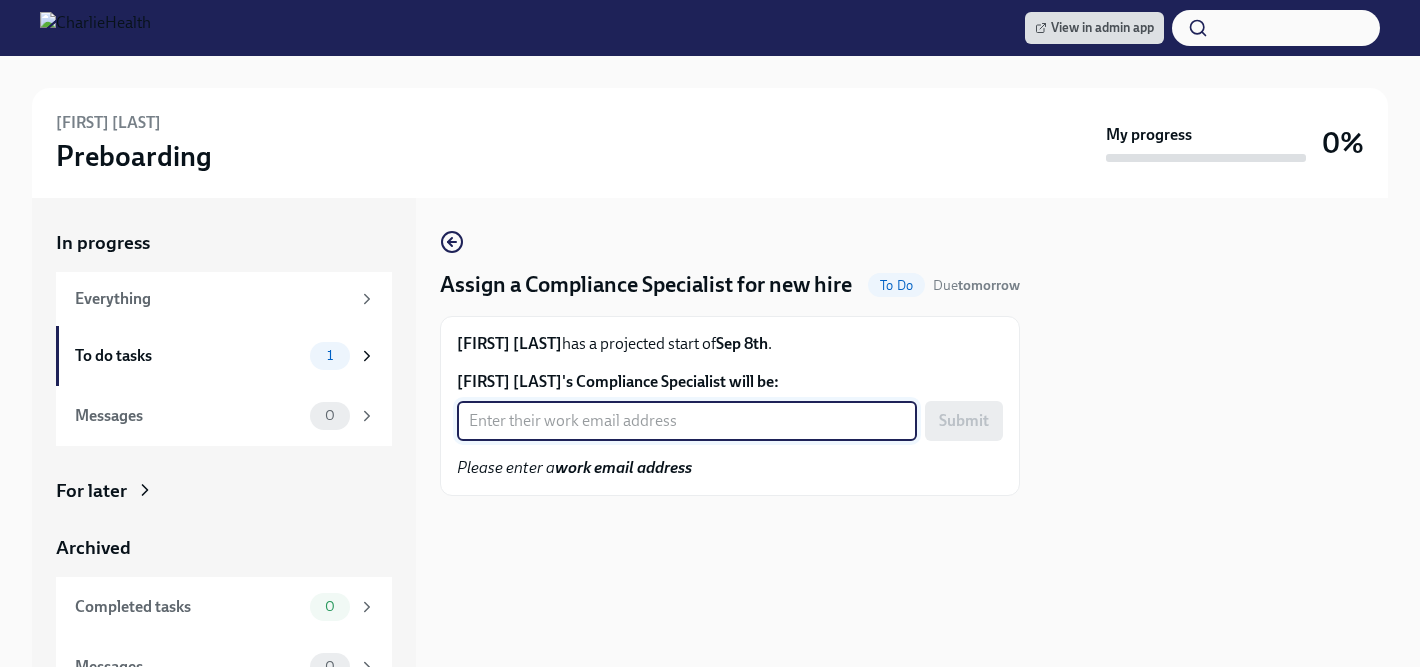 click on "Alyssa Salvesen's Compliance Specialist will be:" at bounding box center (687, 421) 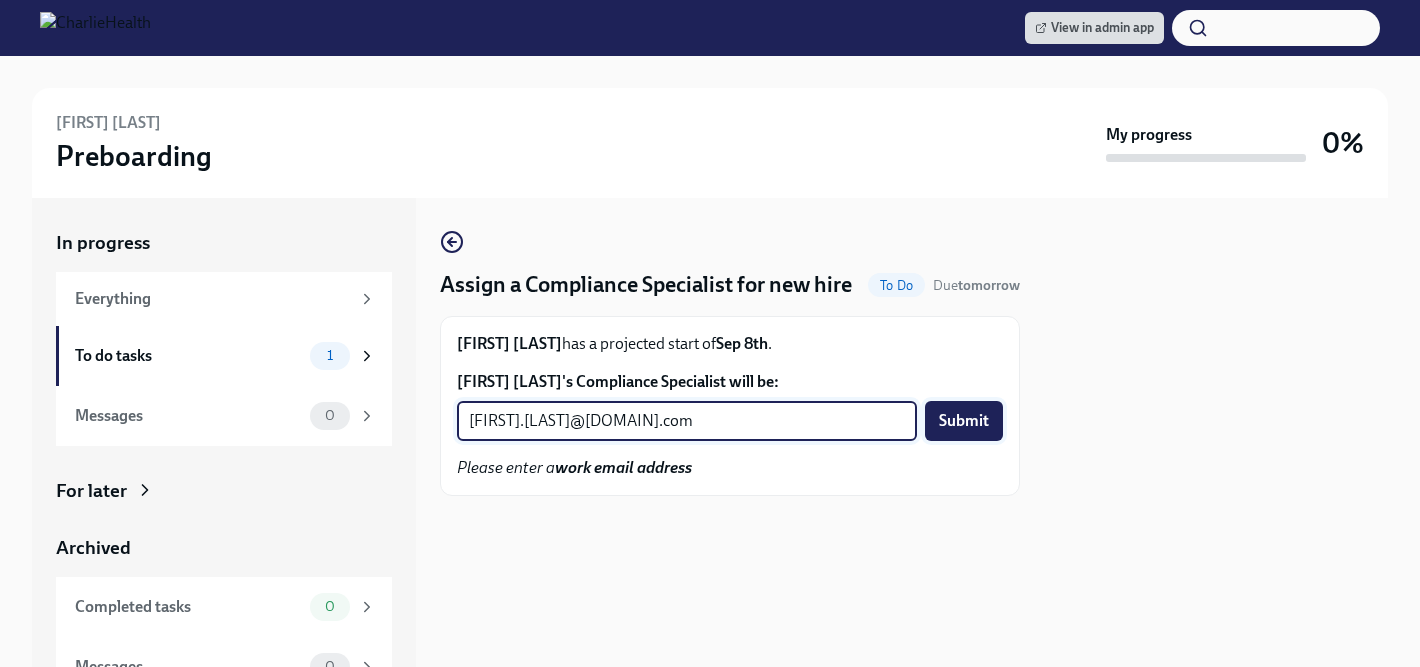 type on "tyler.pieper@charliehealth.com" 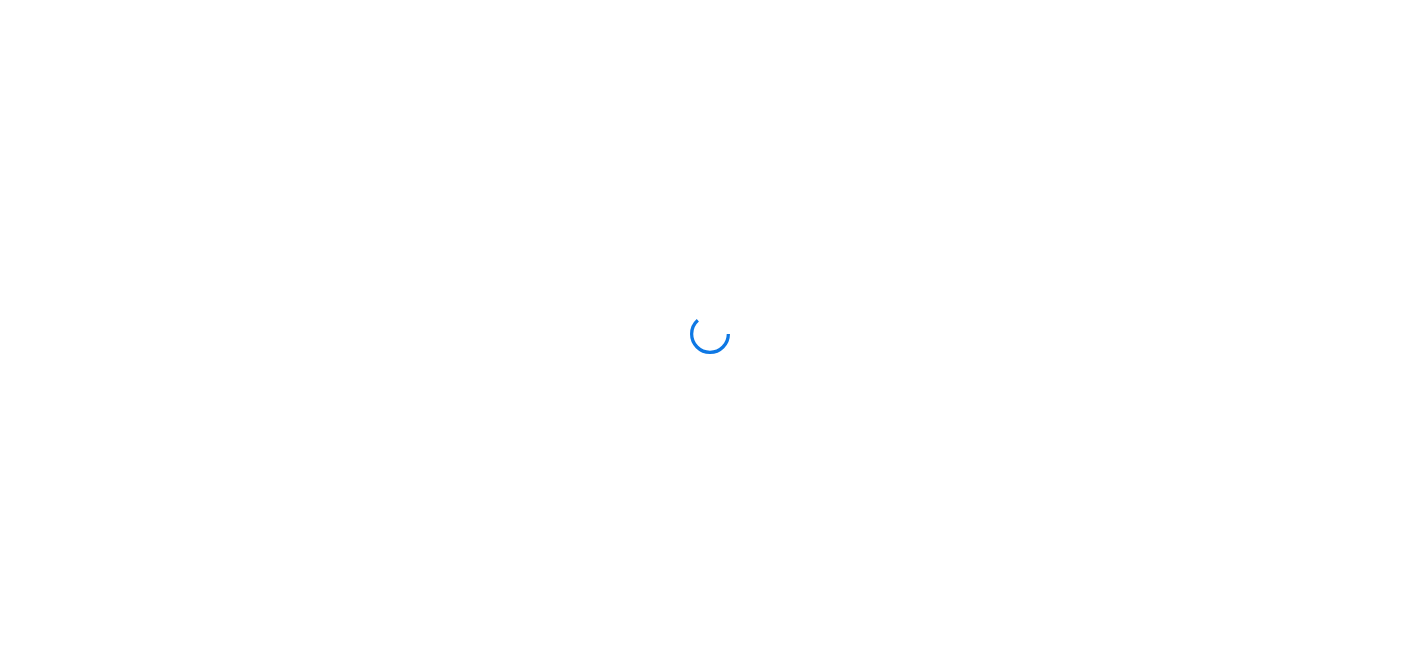 scroll, scrollTop: 0, scrollLeft: 0, axis: both 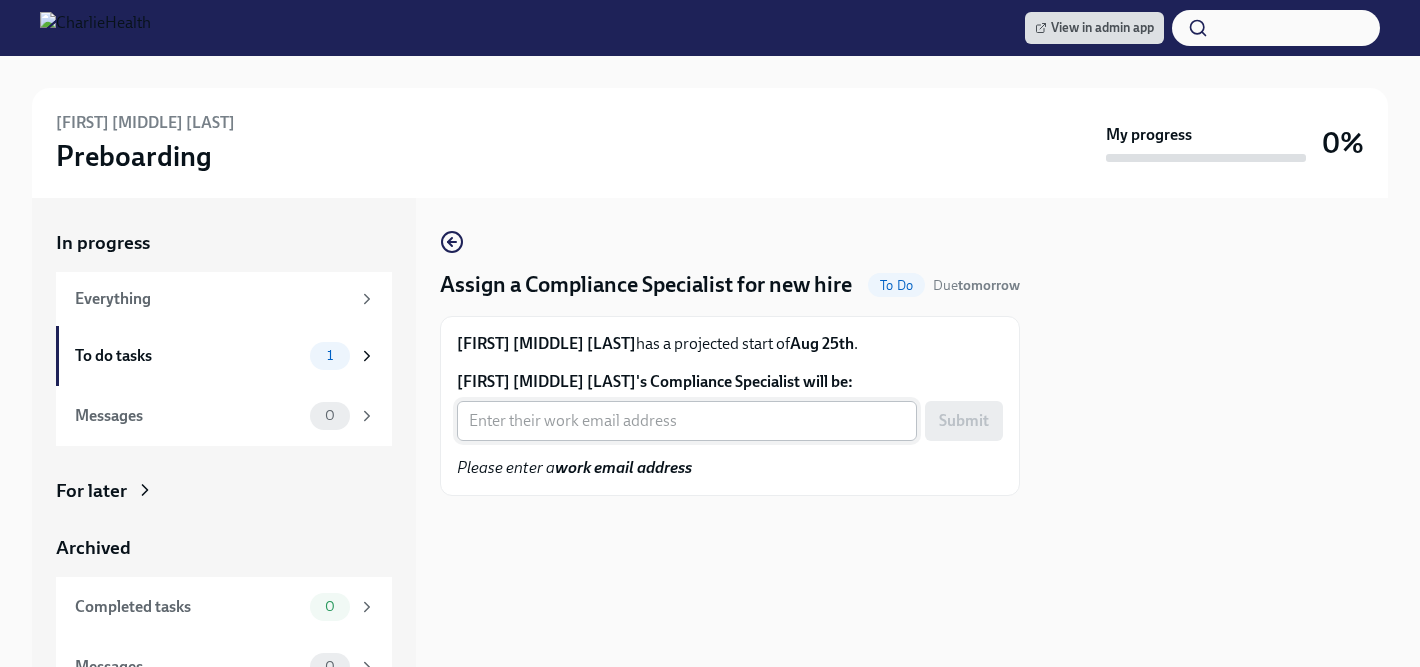 click on "[FIRST] [MIDDLE] [LAST]'s Compliance Specialist will be:" at bounding box center [687, 421] 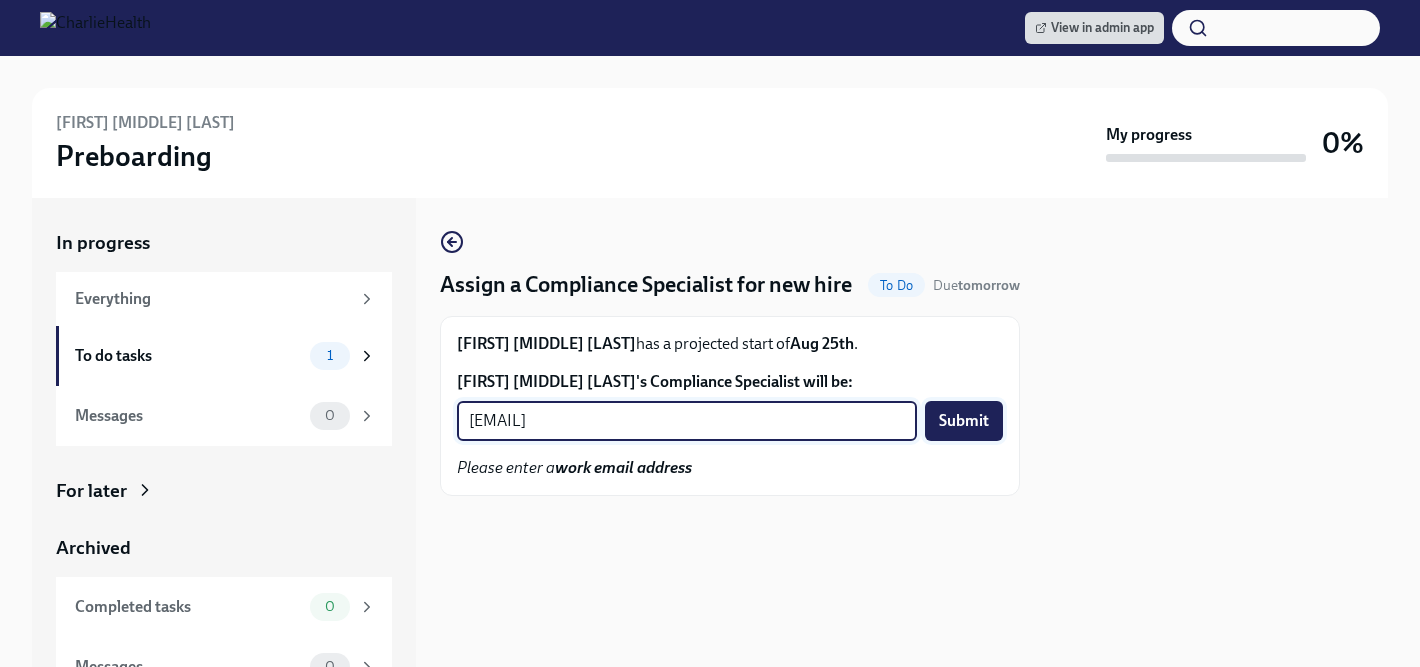 type on "[EMAIL]" 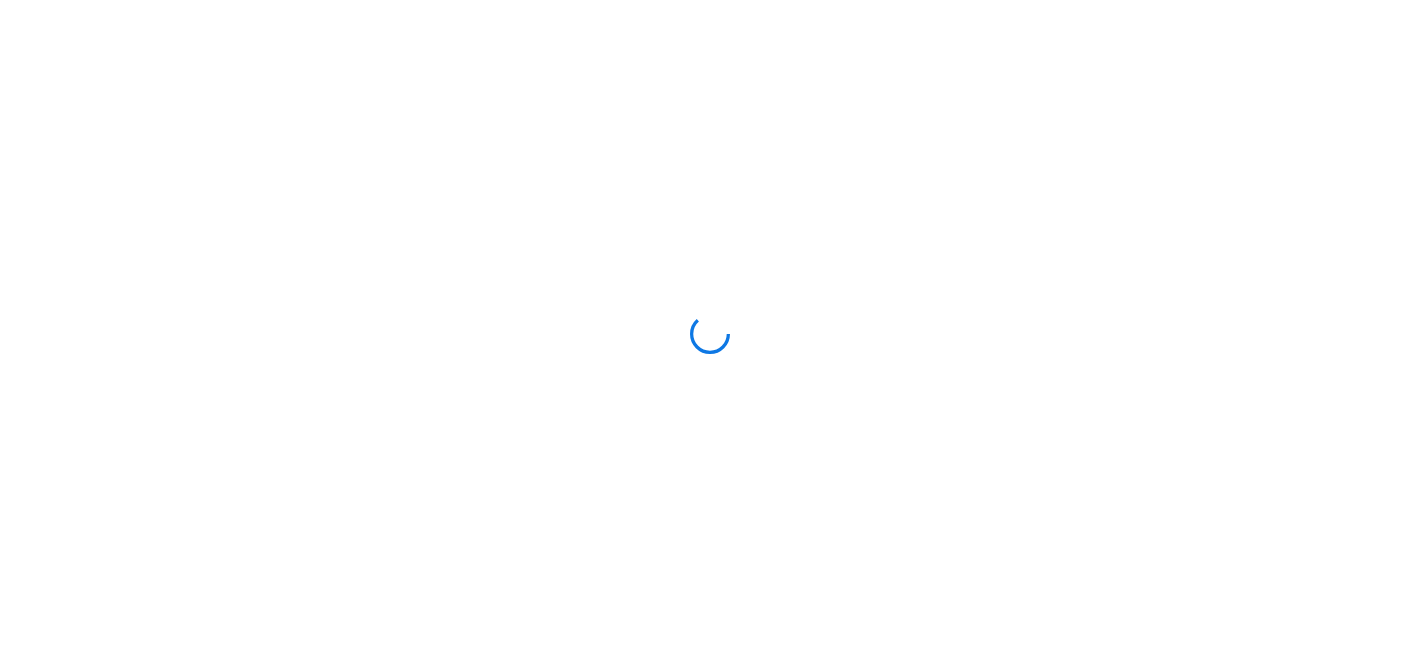 scroll, scrollTop: 0, scrollLeft: 0, axis: both 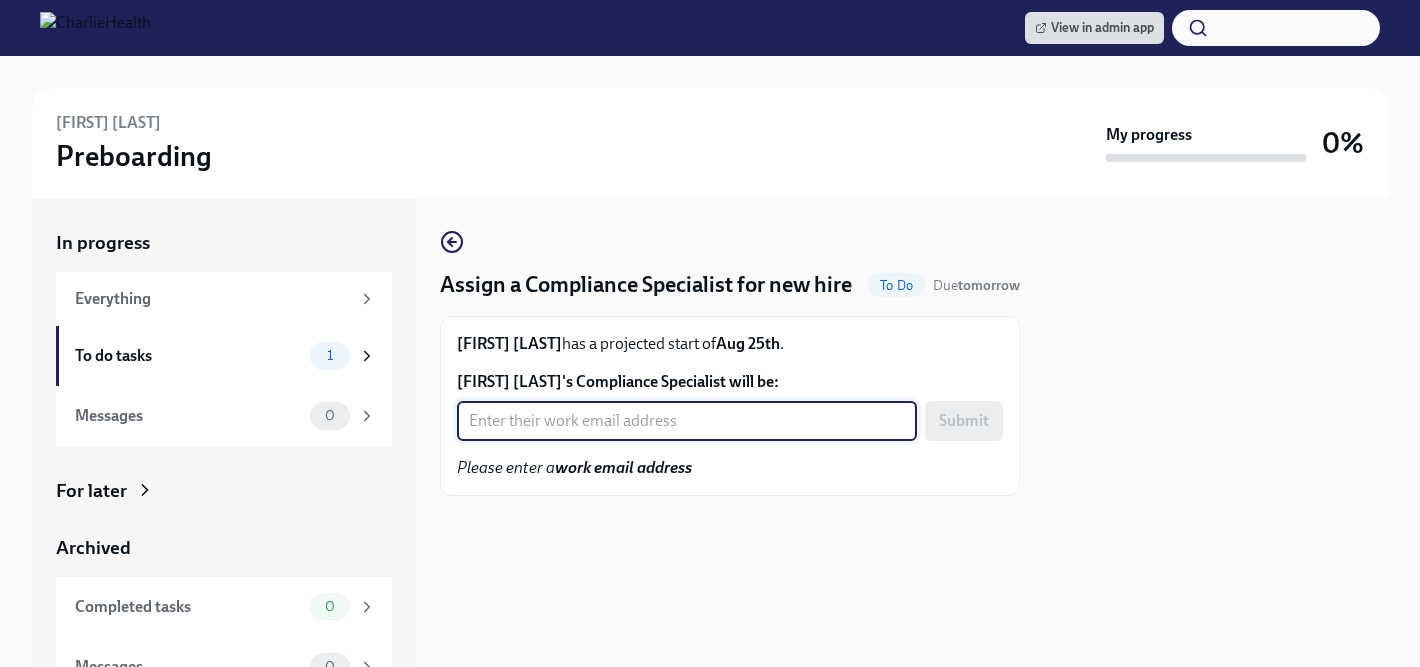 click on "Kadija Barrie's Compliance Specialist will be:" at bounding box center (687, 421) 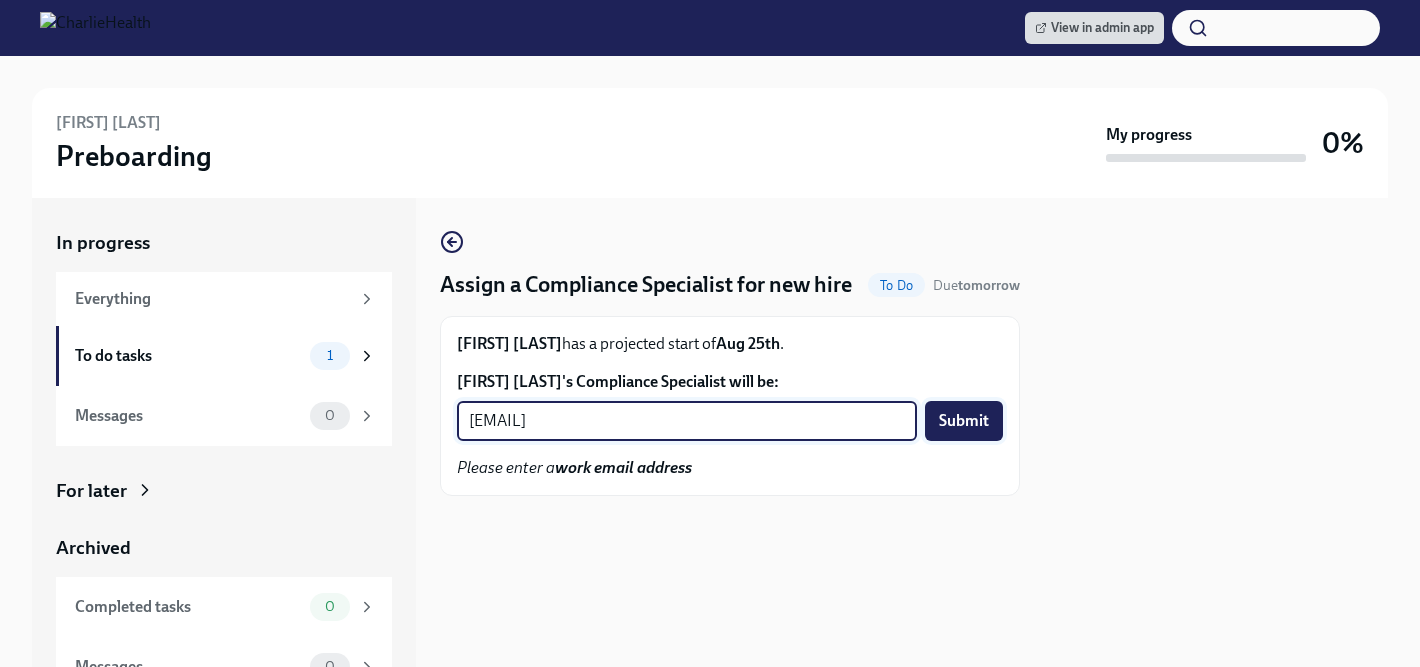 type on "michelle.winograd@charliehealth.com" 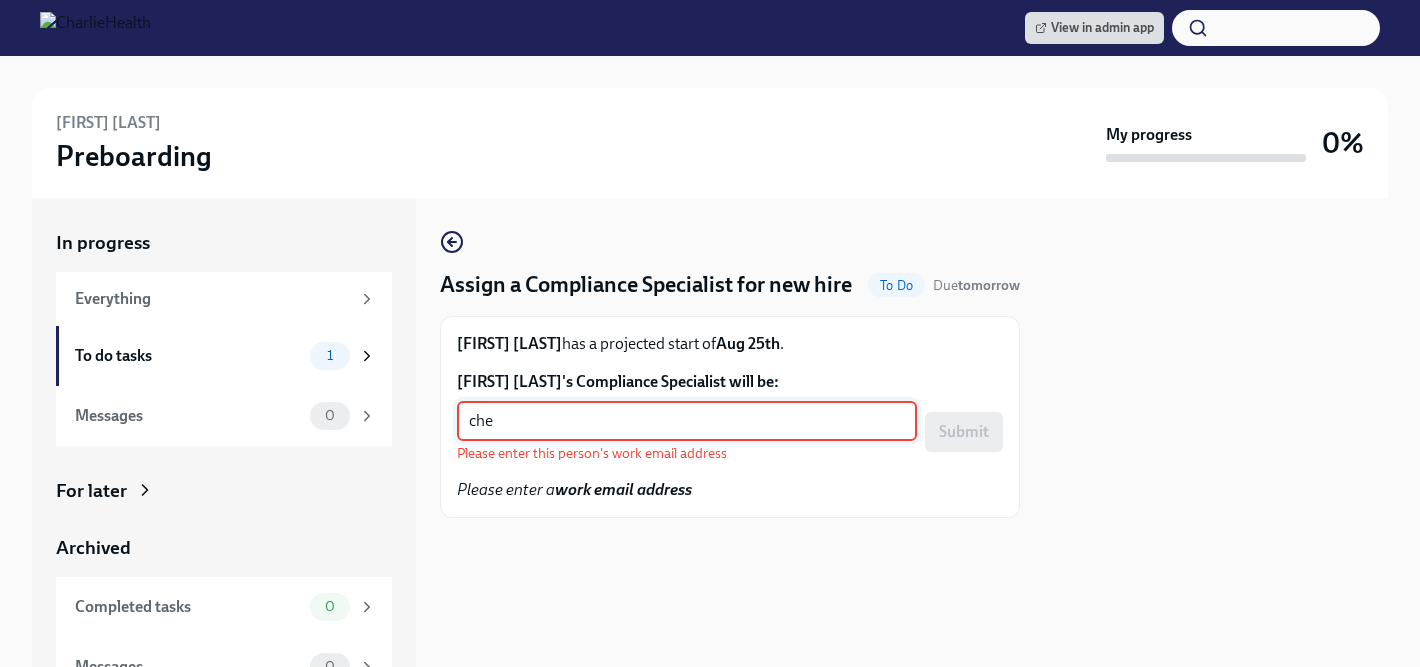 scroll, scrollTop: 0, scrollLeft: 0, axis: both 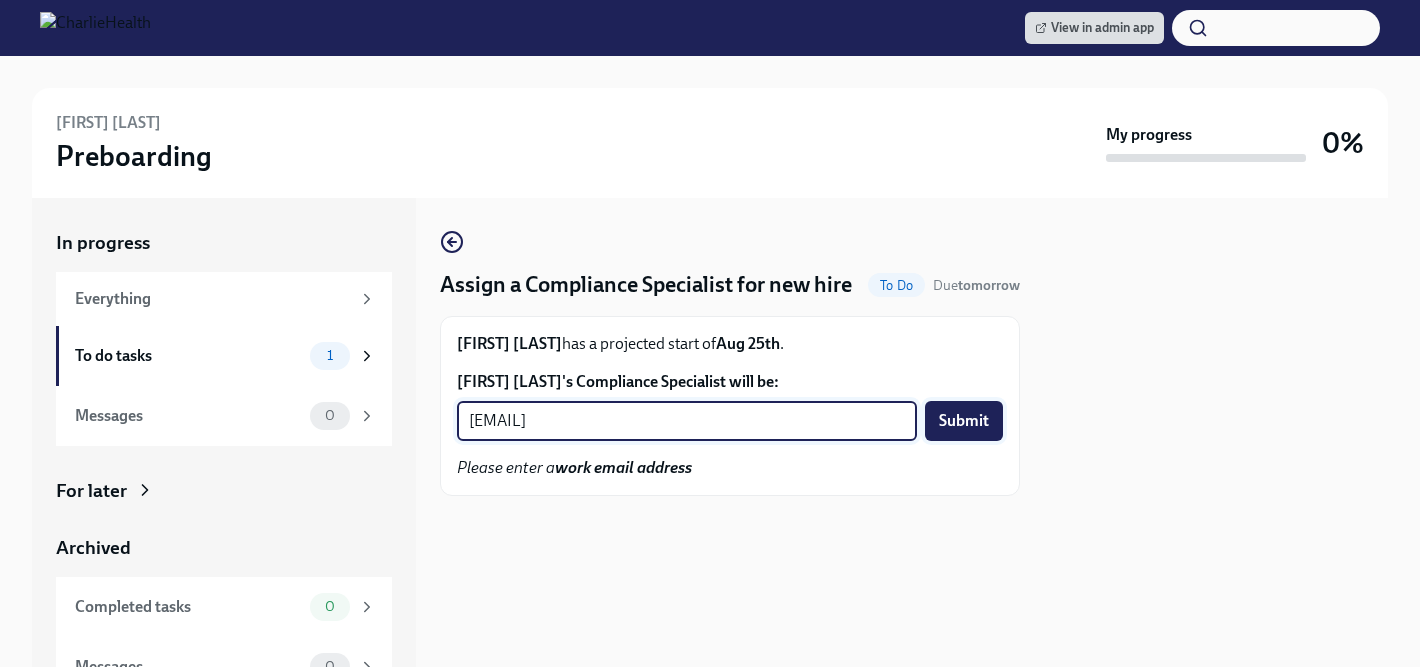 type on "[EMAIL]" 